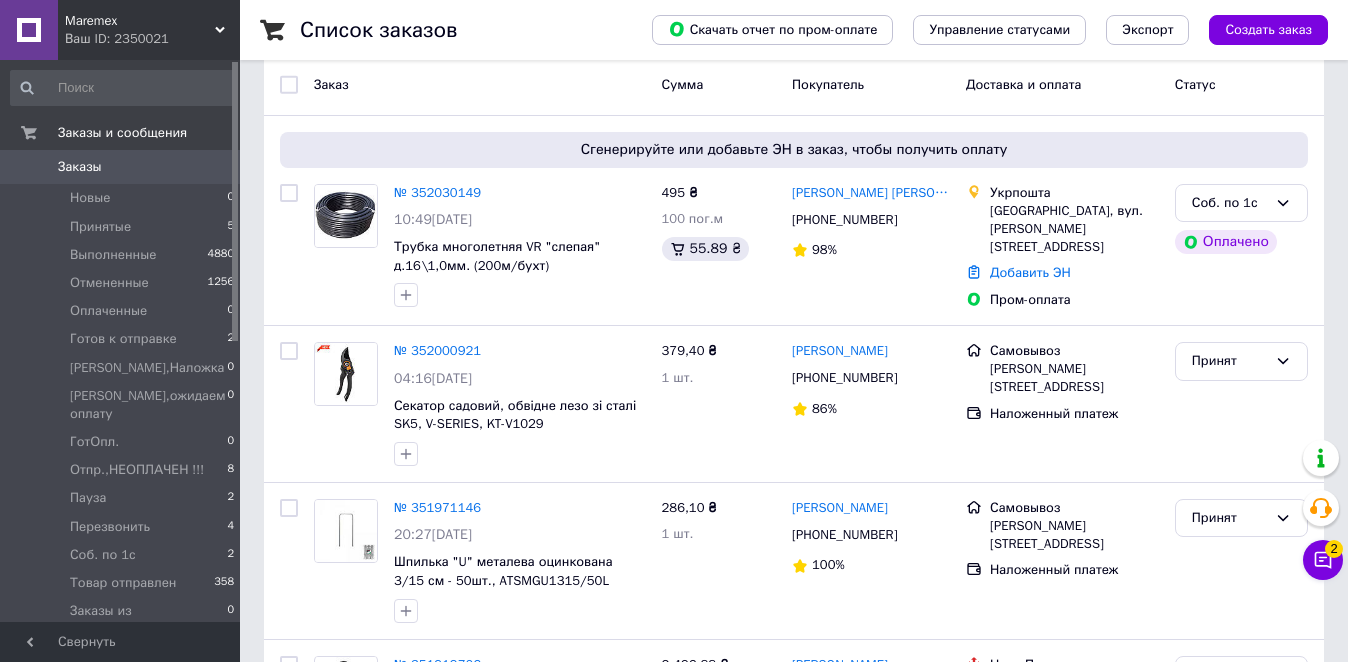 scroll, scrollTop: 100, scrollLeft: 0, axis: vertical 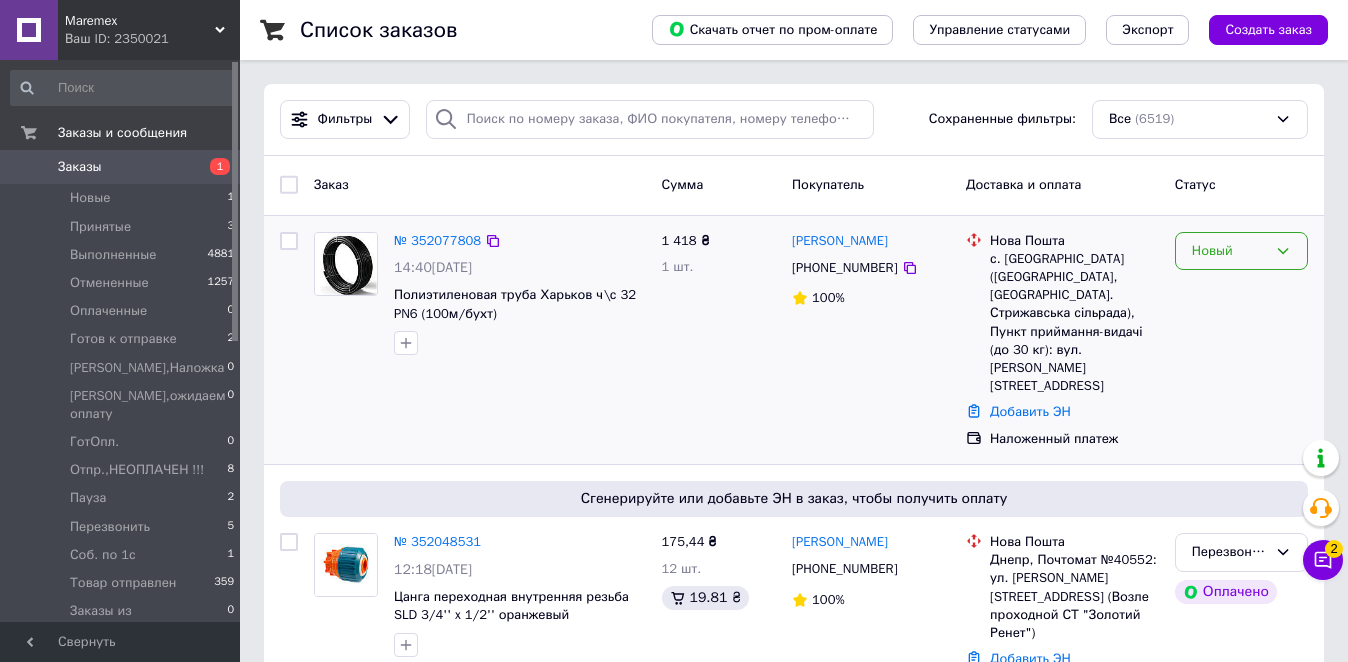 click on "Новый" at bounding box center (1229, 251) 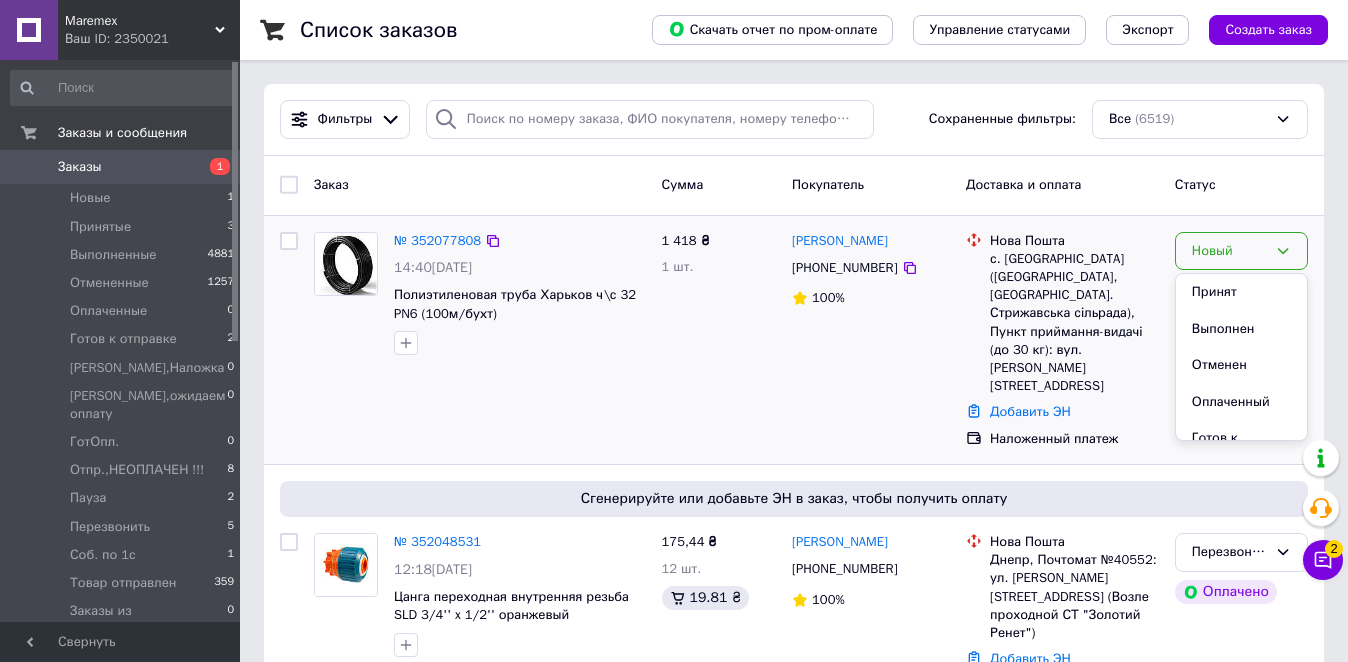 click on "Принят" at bounding box center [1241, 292] 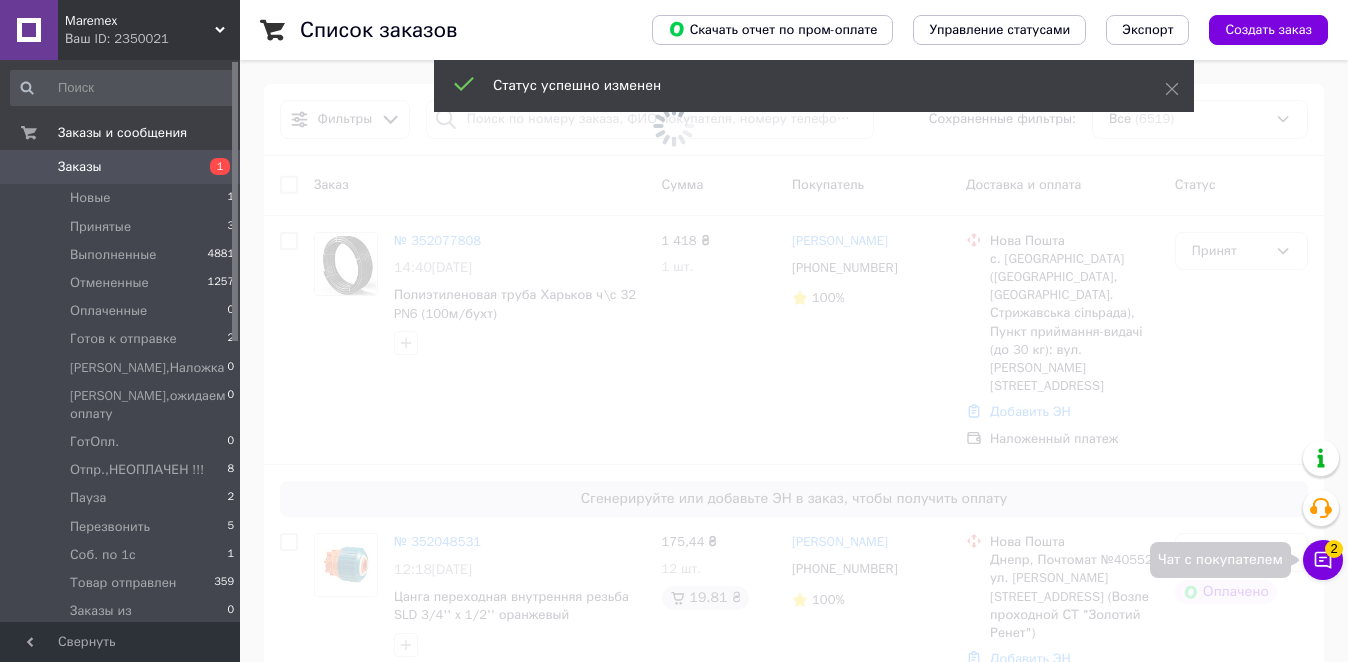 click 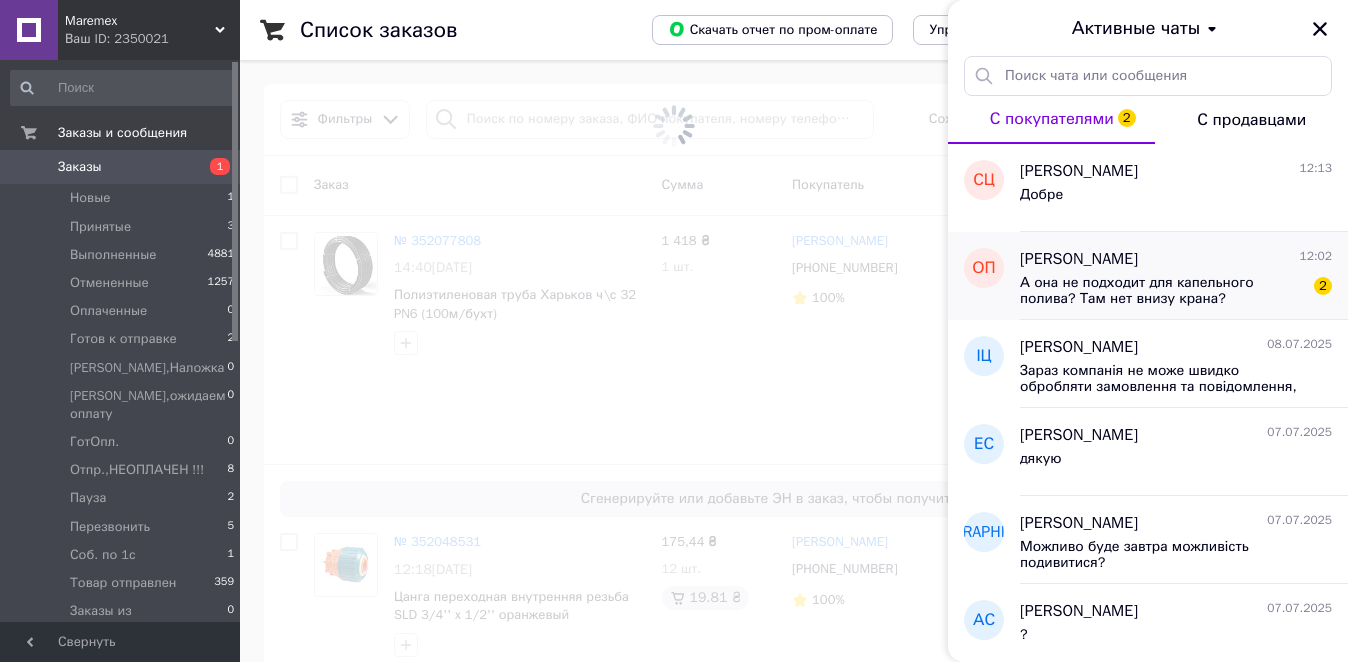 click on "А она не подходит для капельного полива? Там нет внизу крана?" at bounding box center (1162, 291) 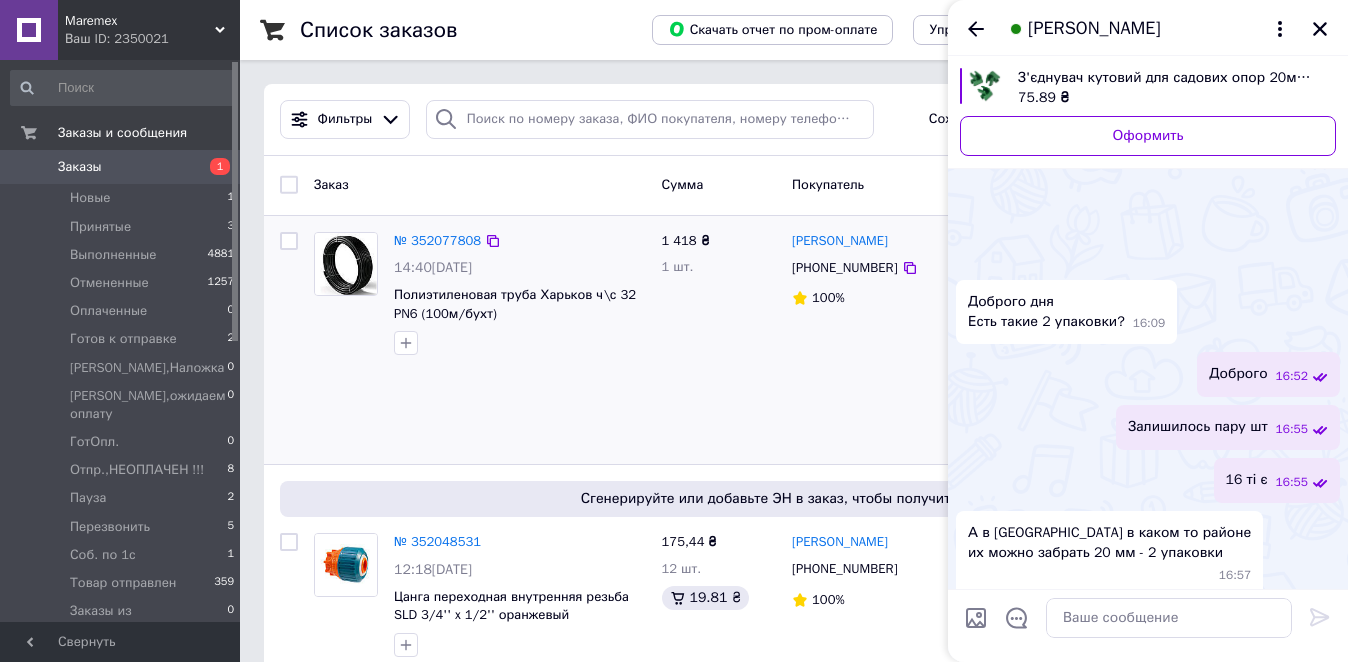 scroll, scrollTop: 635, scrollLeft: 0, axis: vertical 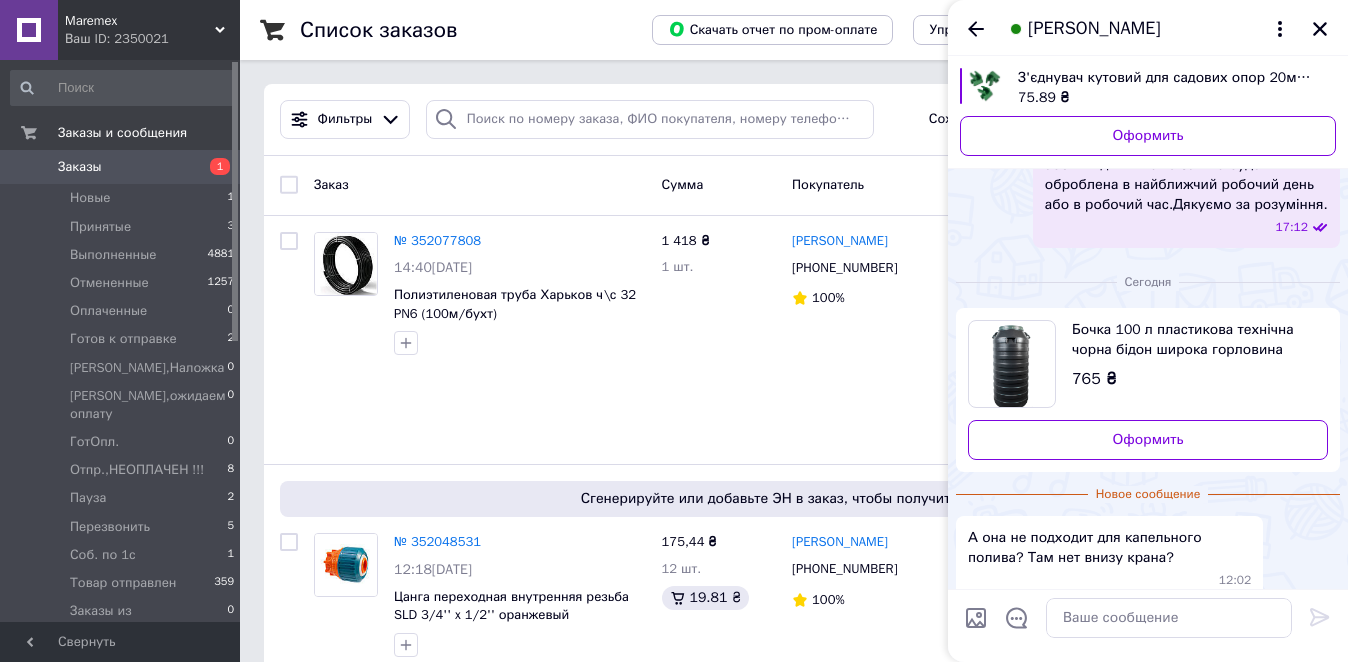 click at bounding box center [1012, 364] 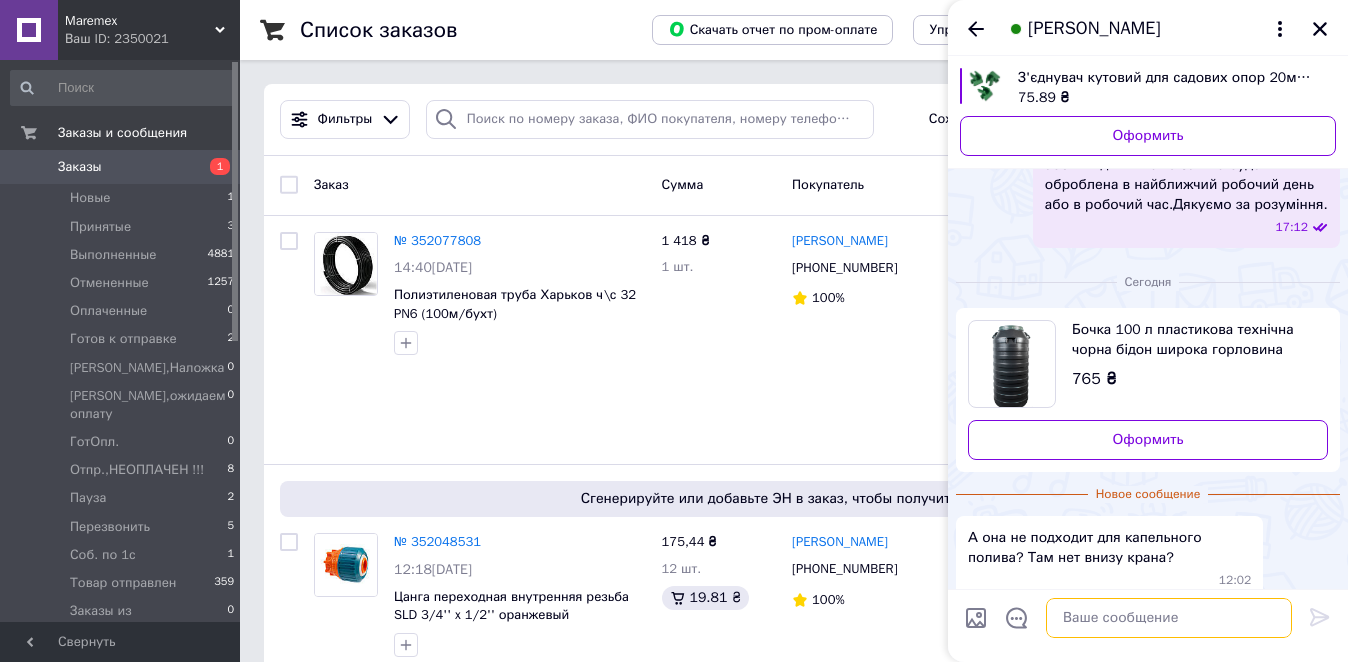 click at bounding box center [1169, 618] 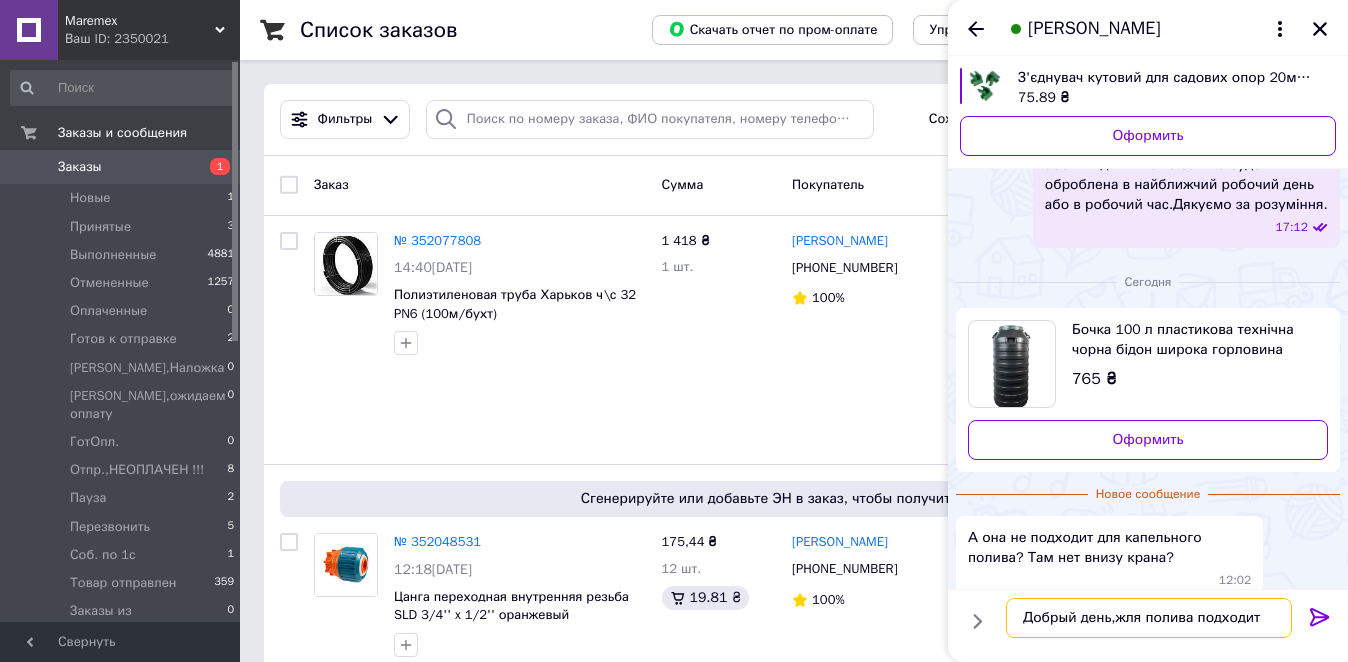 click on "Добрый день,жля полива подходит" at bounding box center [1149, 618] 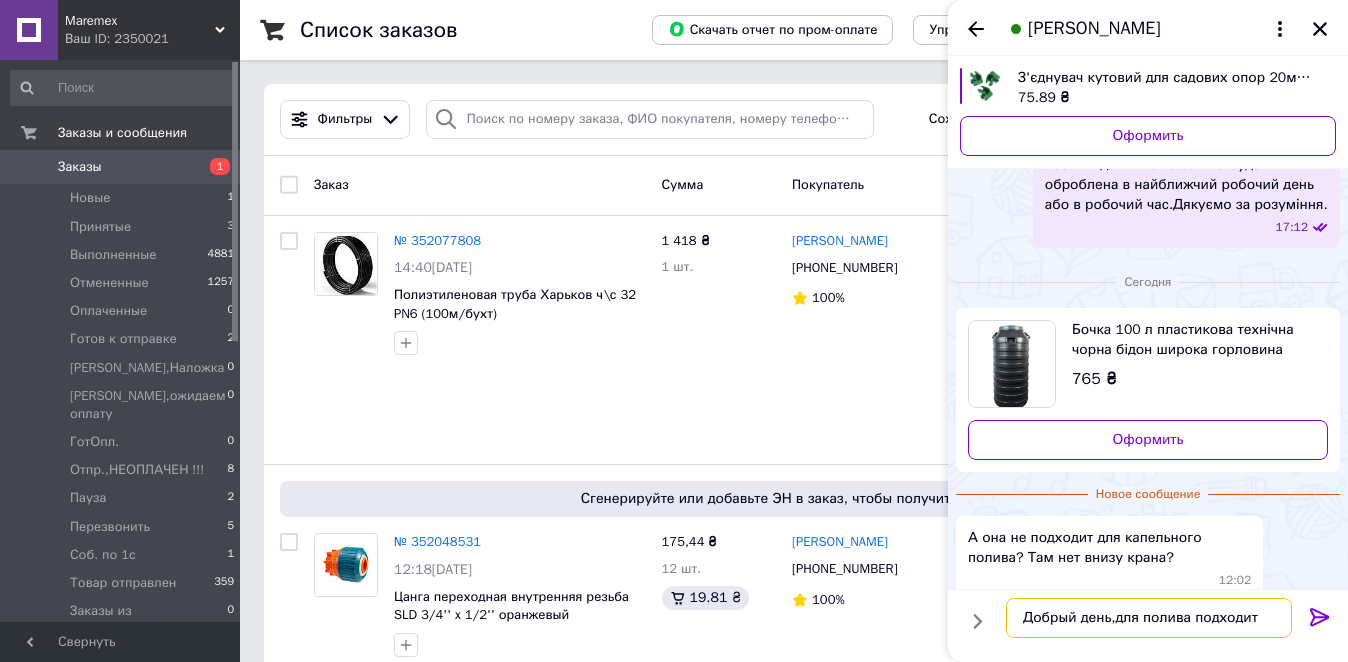 click on "Добрый день,для полива подходит" at bounding box center [1149, 618] 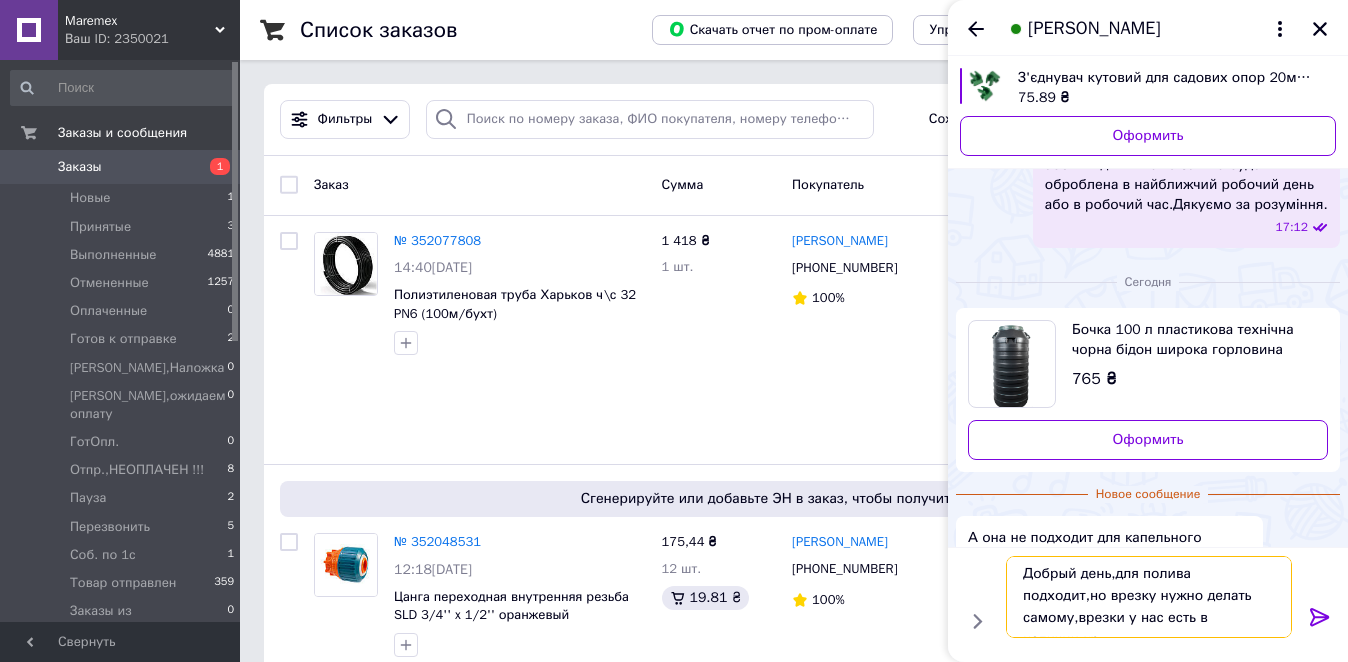 scroll, scrollTop: 13, scrollLeft: 0, axis: vertical 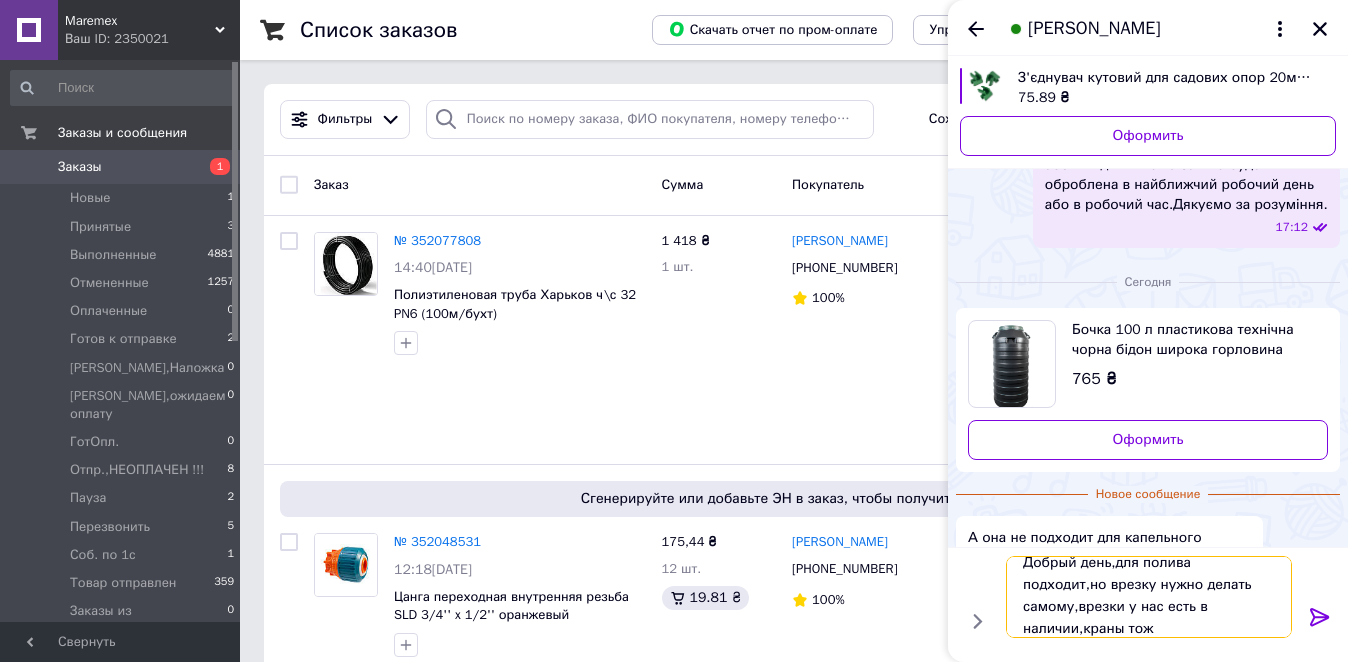 type on "Добрый день,для полива подходит,но врезку нужно делать самому,врезки у нас есть в наличии,краны тоже" 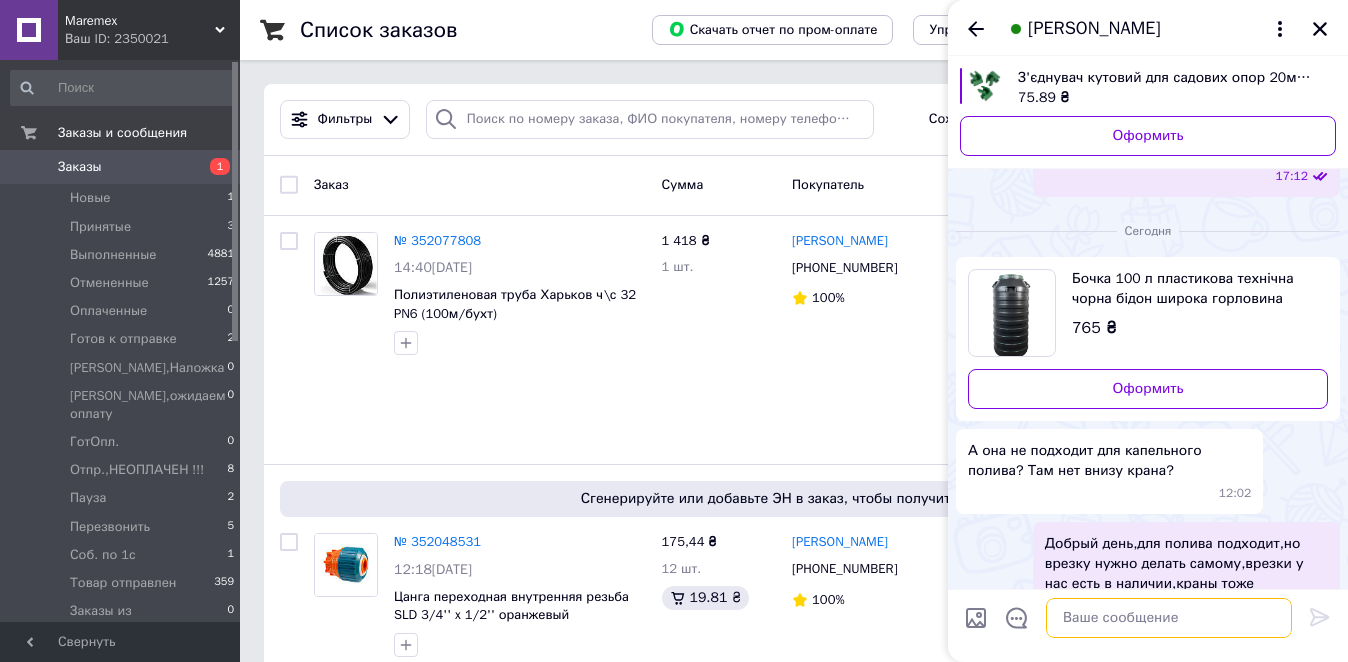 scroll, scrollTop: 0, scrollLeft: 0, axis: both 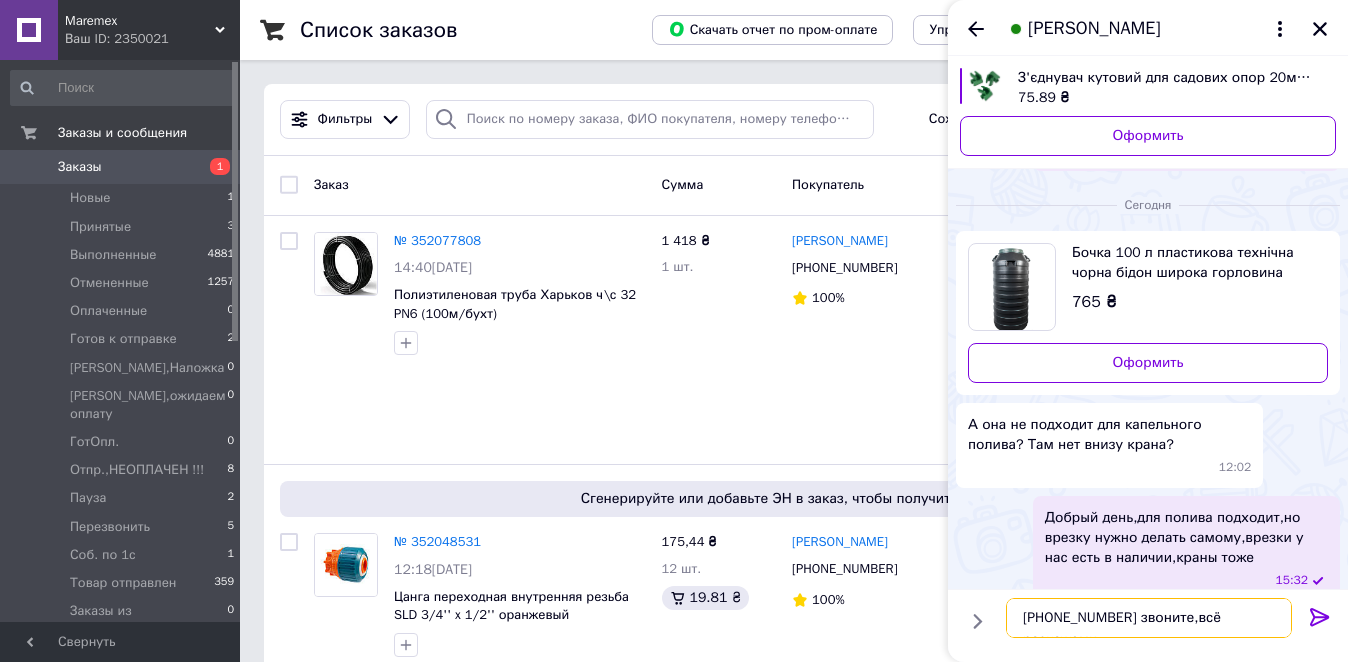 type on "[PHONE_NUMBER] звоните,всё раскажем" 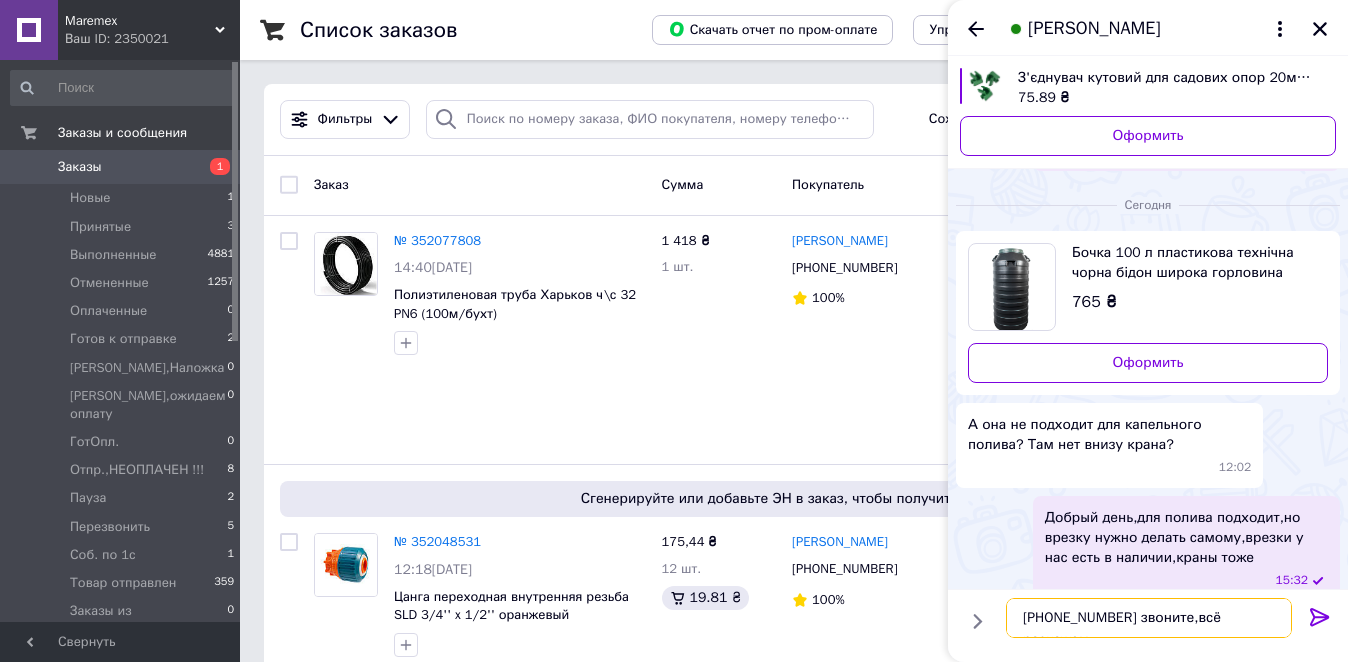 type 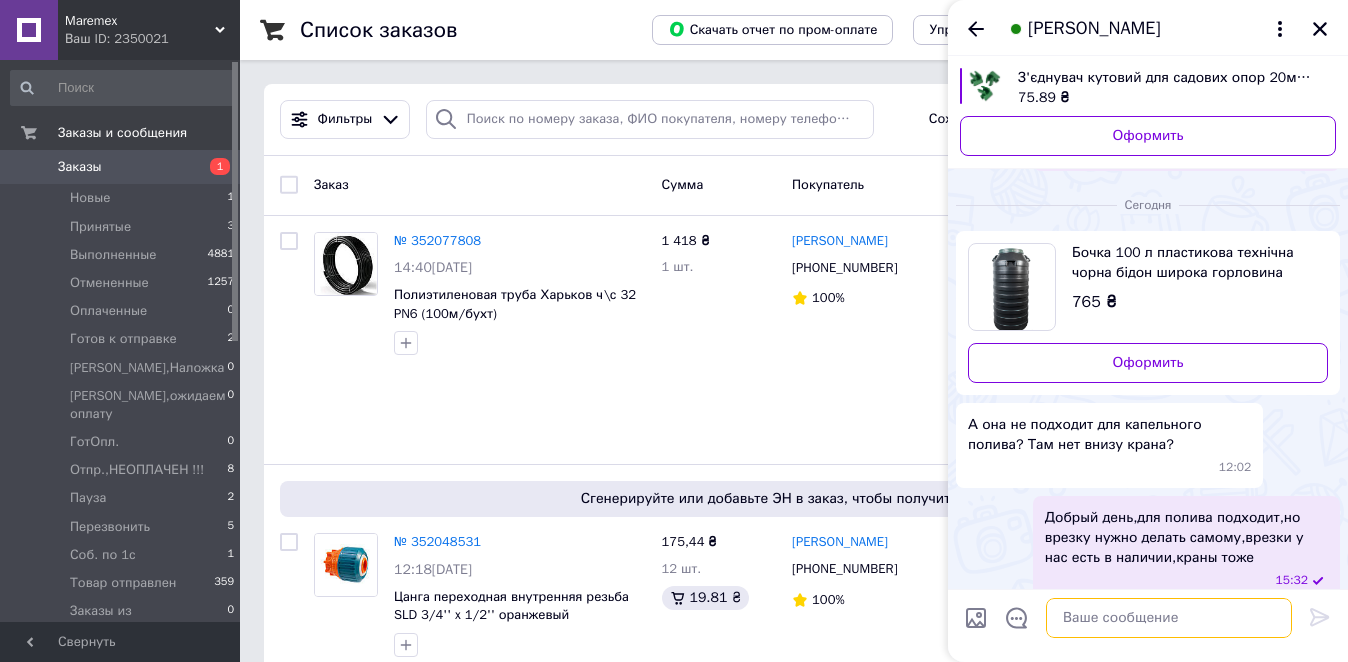 scroll, scrollTop: 734, scrollLeft: 0, axis: vertical 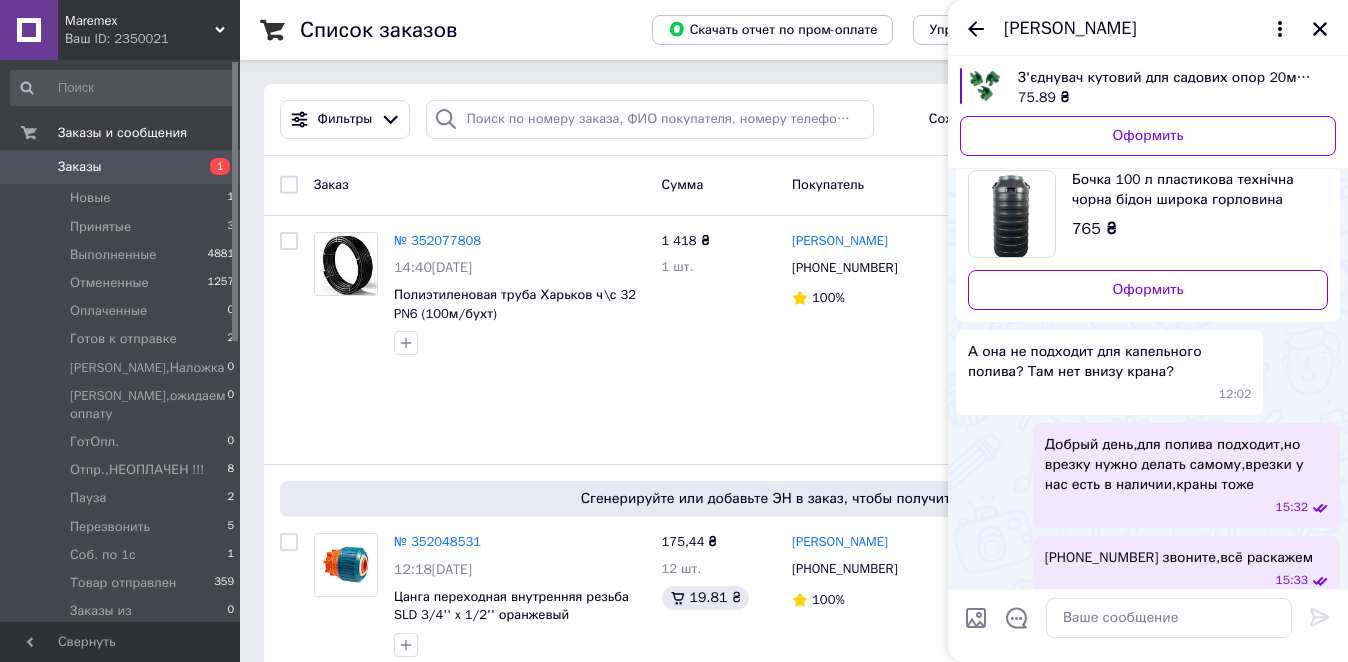 click 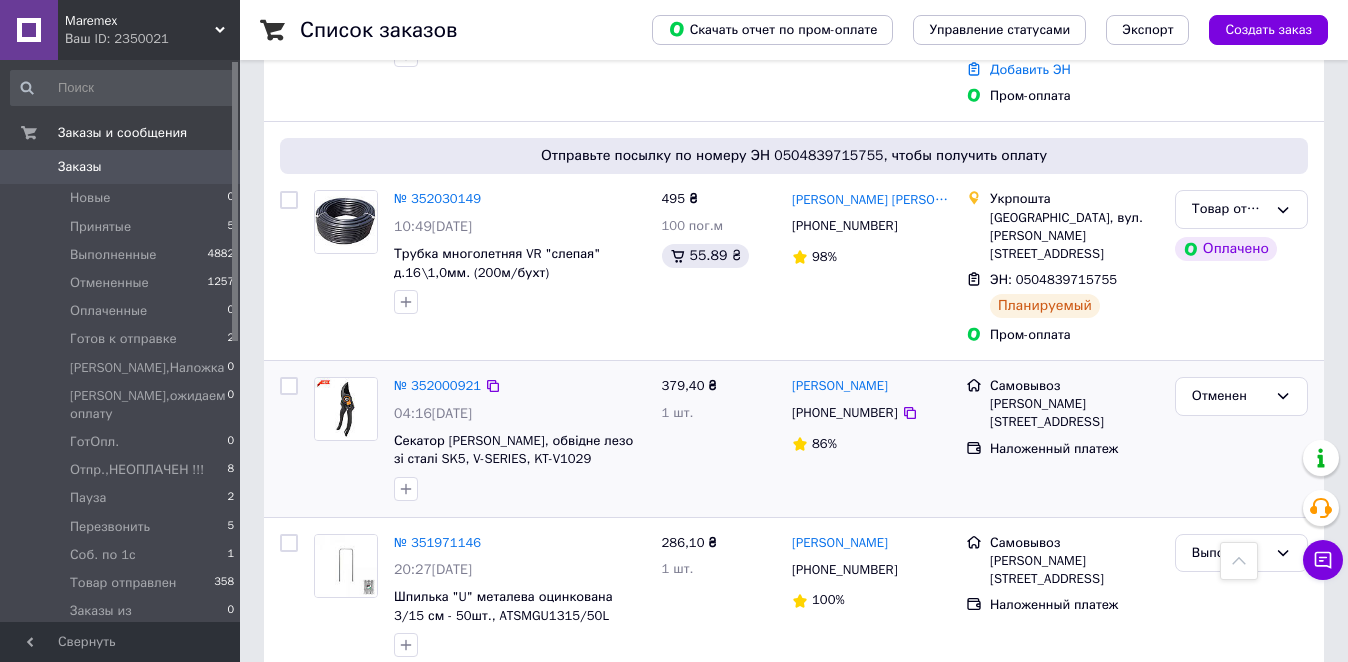 scroll, scrollTop: 900, scrollLeft: 0, axis: vertical 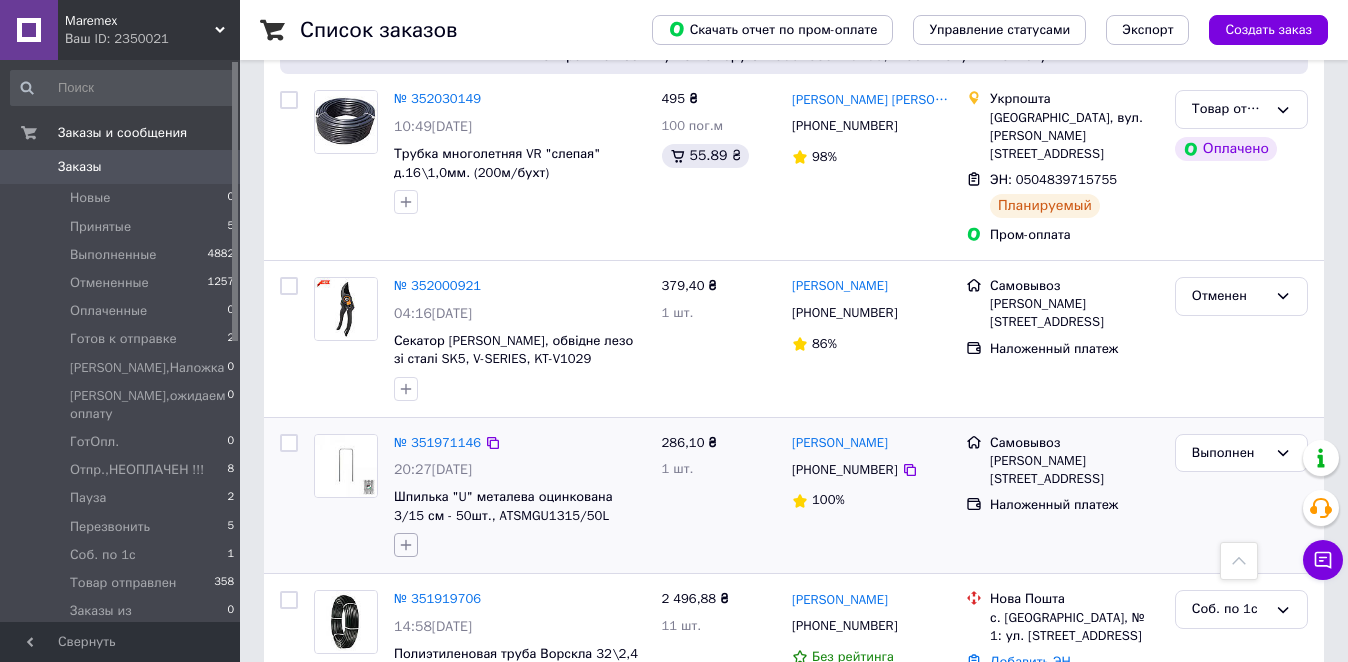 click 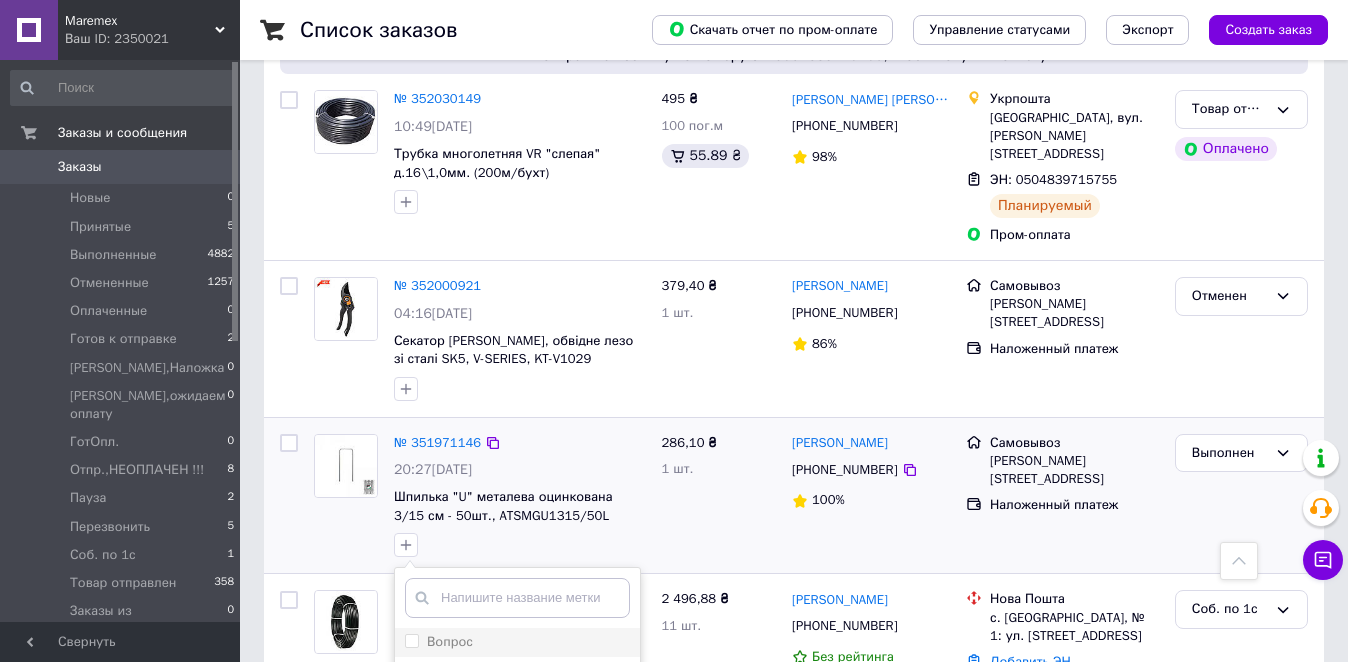 click on "Вопрос" at bounding box center [411, 640] 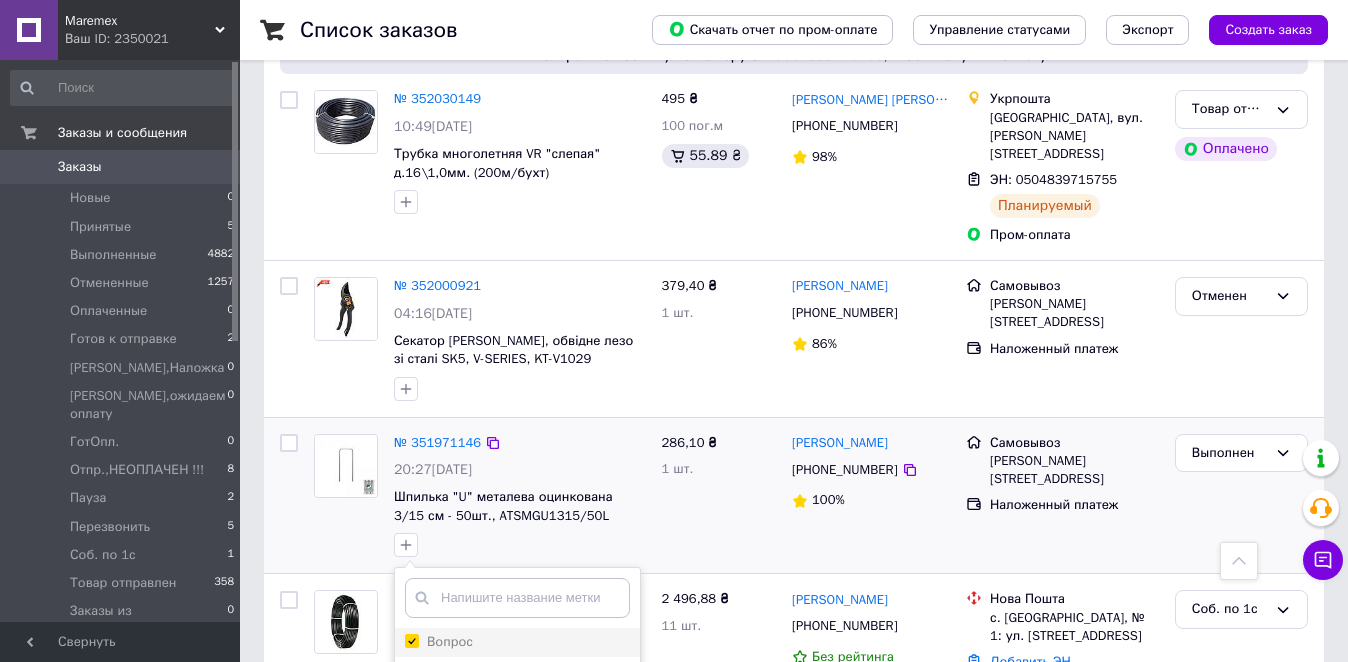 checkbox on "true" 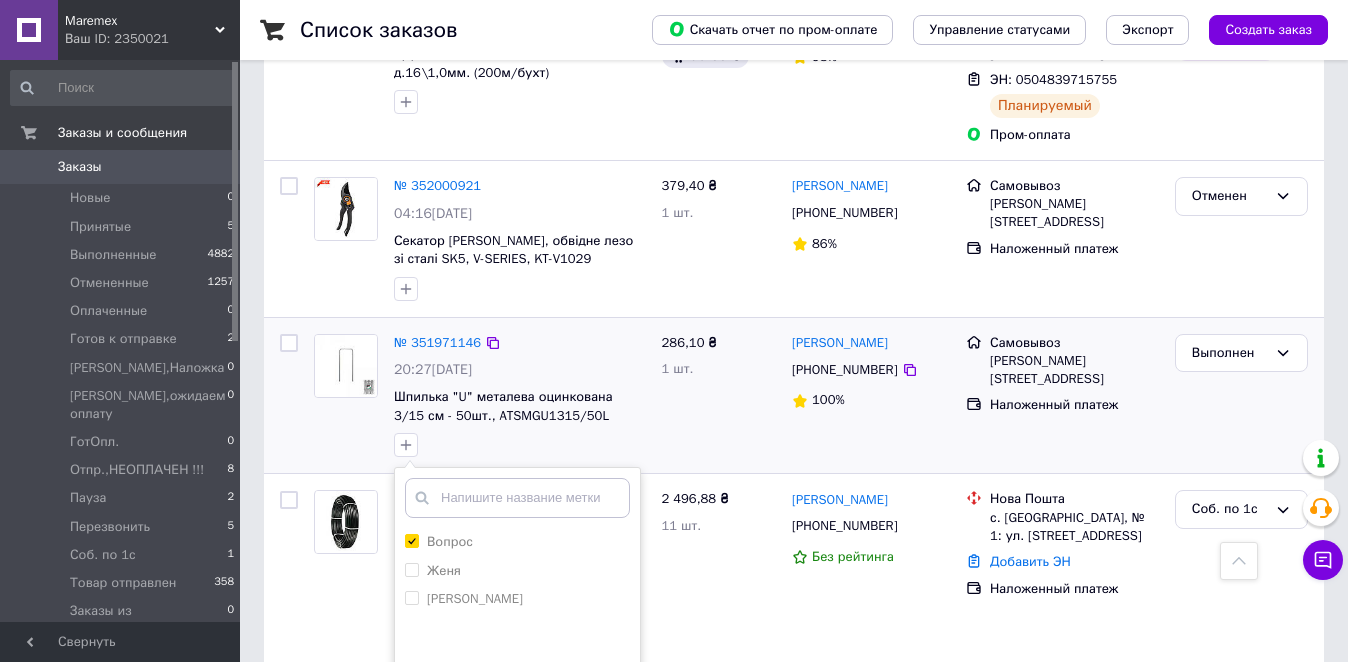 scroll, scrollTop: 1100, scrollLeft: 0, axis: vertical 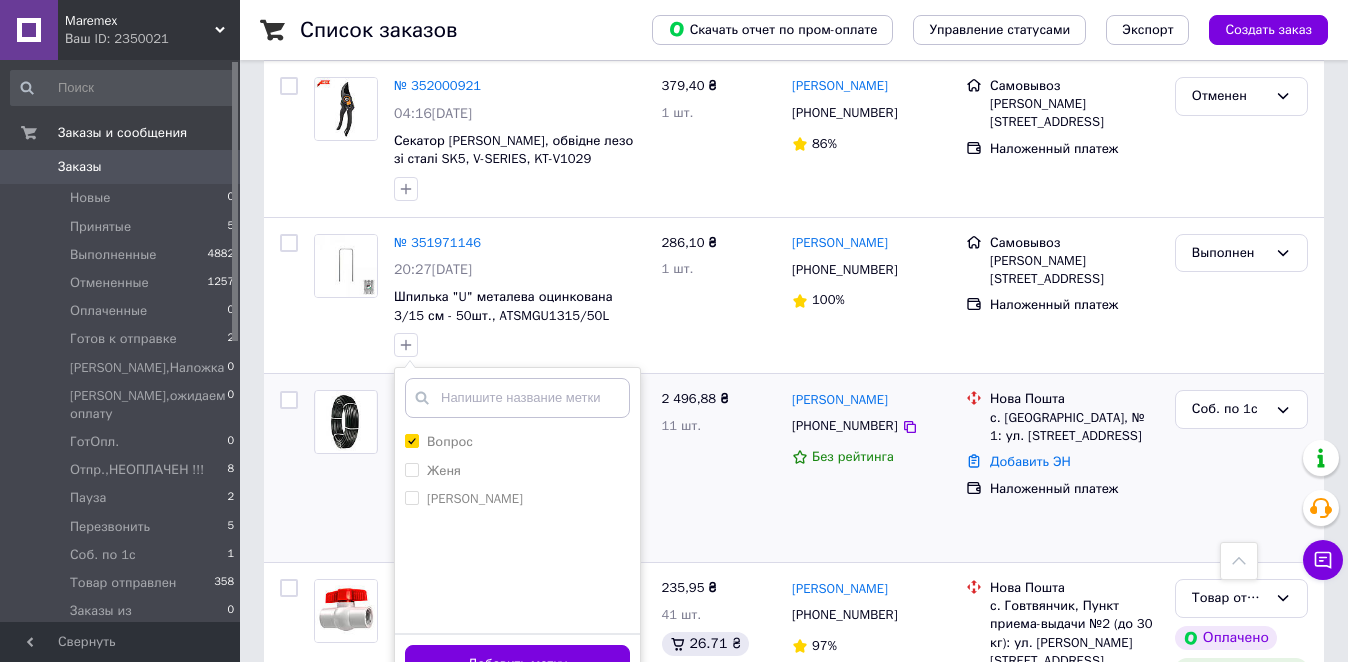 click on "Добавить метку" at bounding box center (517, 664) 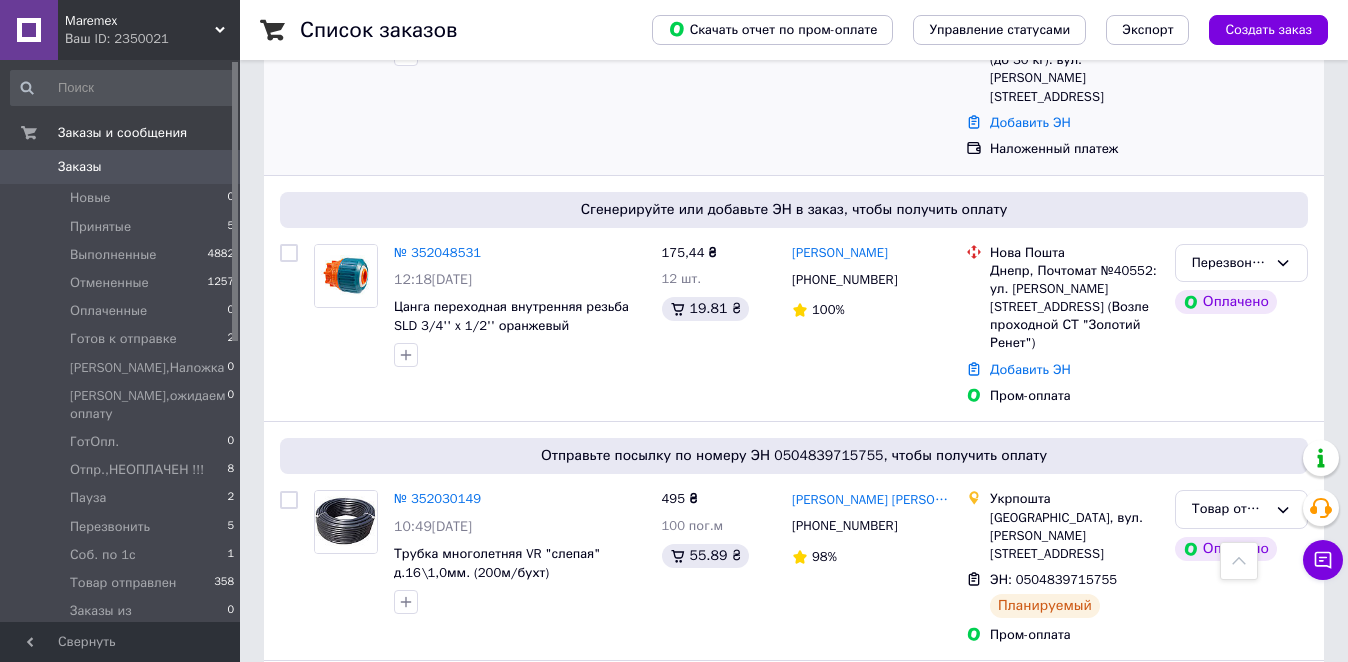 scroll, scrollTop: 600, scrollLeft: 0, axis: vertical 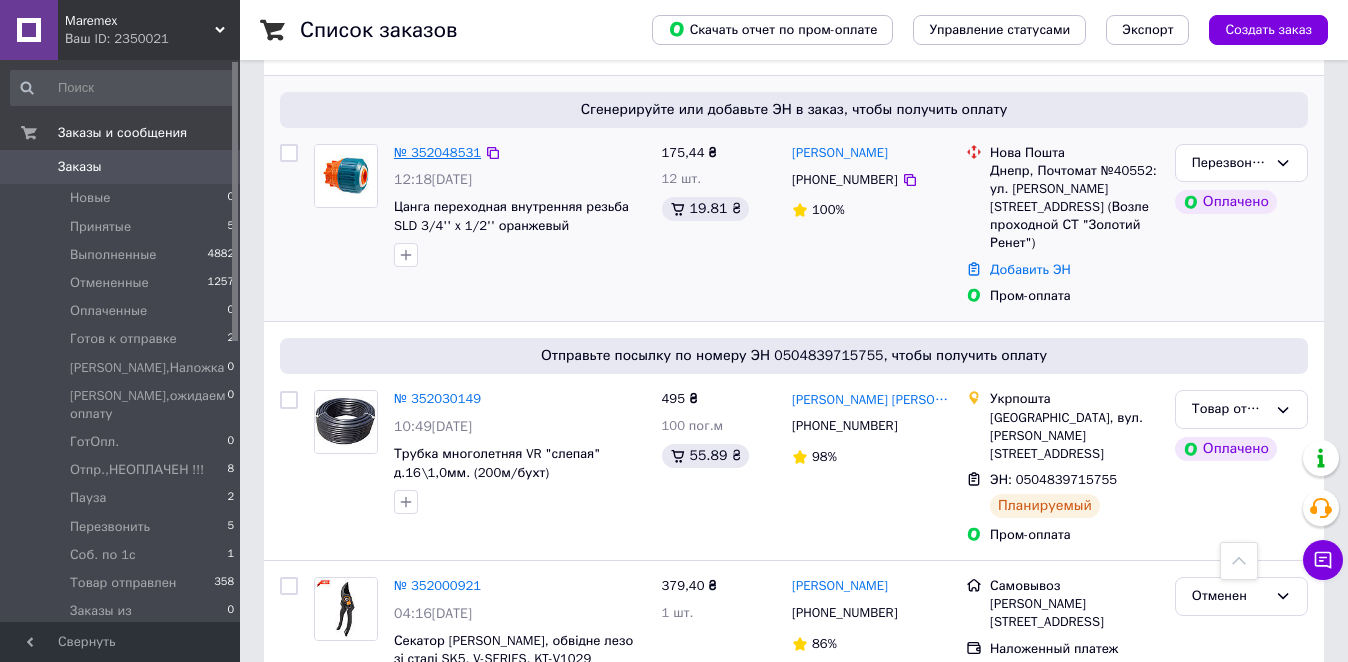 click on "№ 352048531" at bounding box center (437, 152) 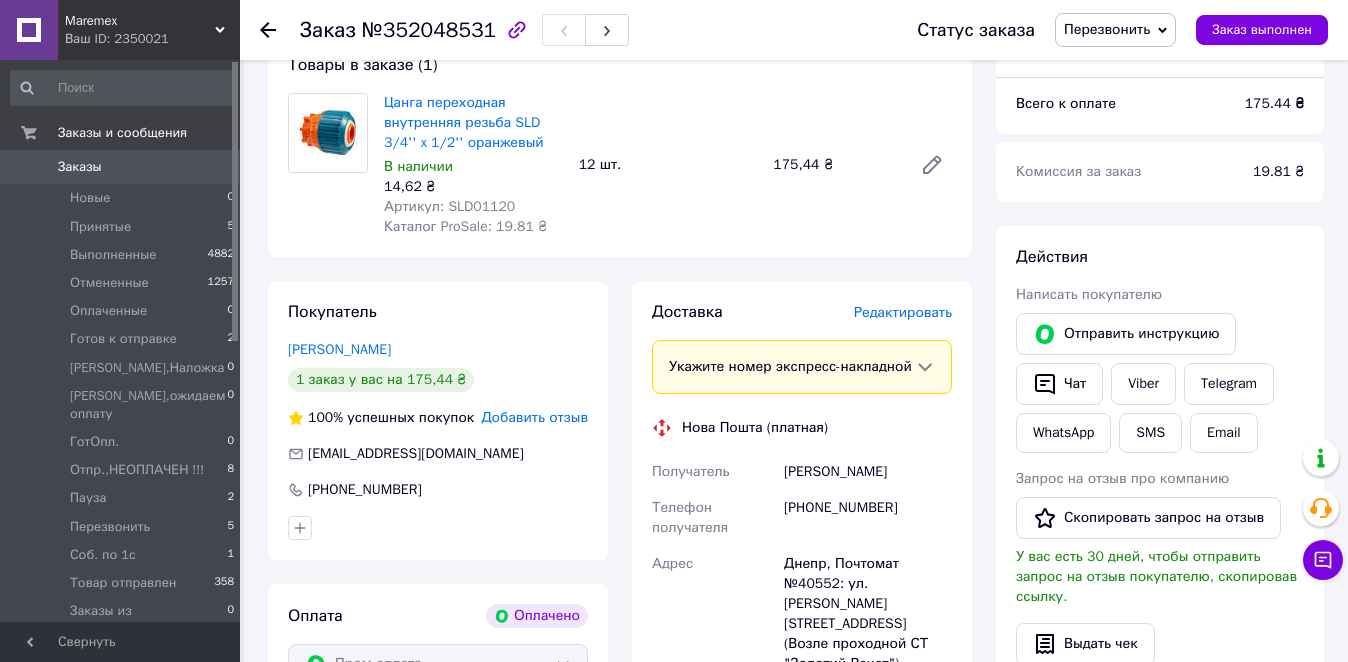 scroll, scrollTop: 300, scrollLeft: 0, axis: vertical 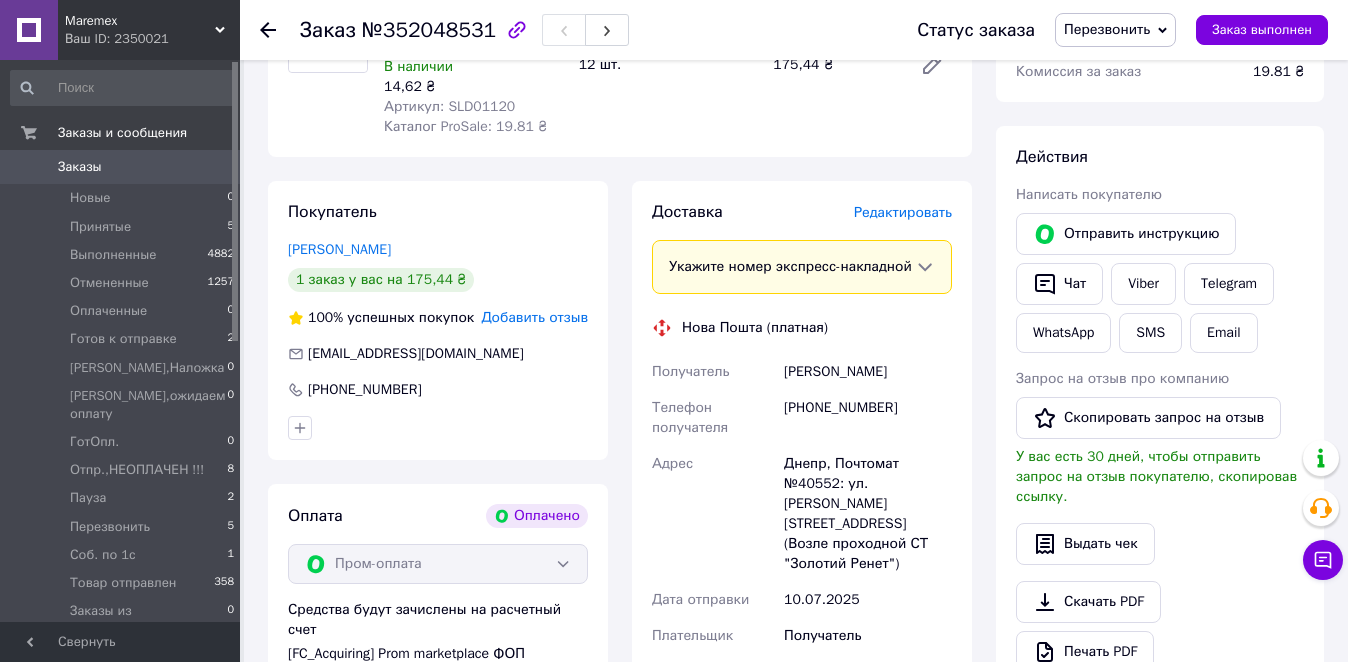 click 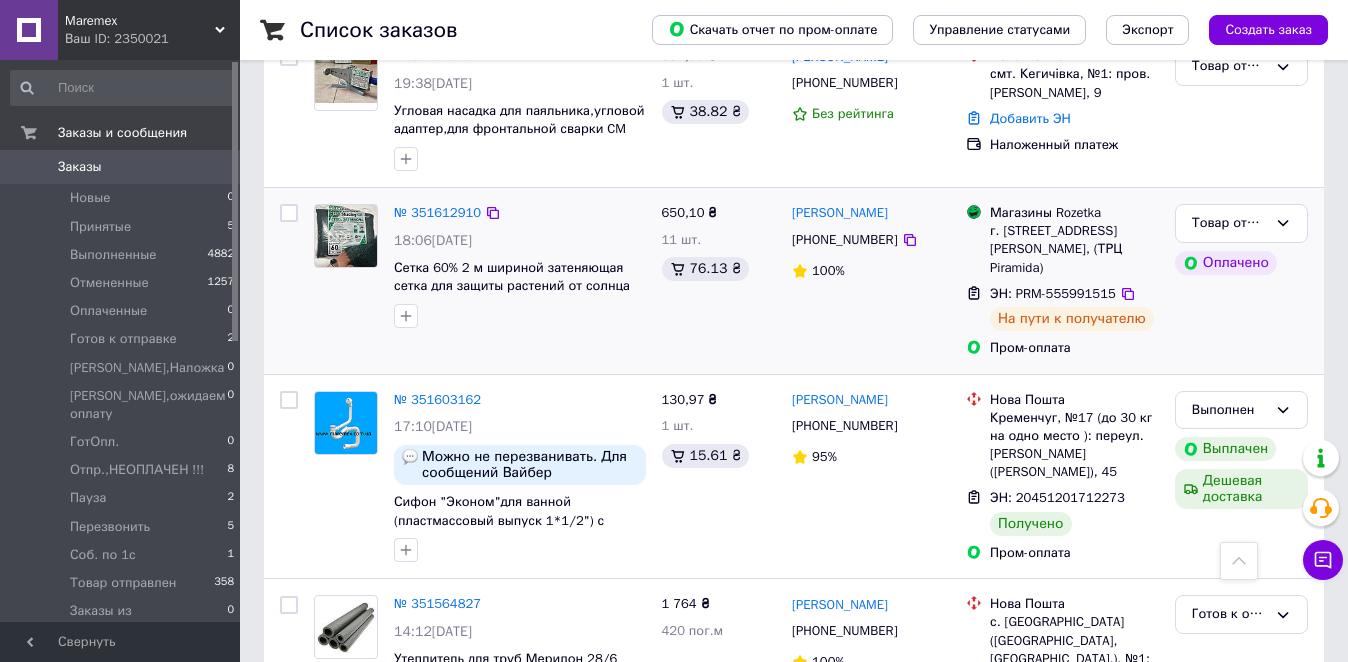 scroll, scrollTop: 4300, scrollLeft: 0, axis: vertical 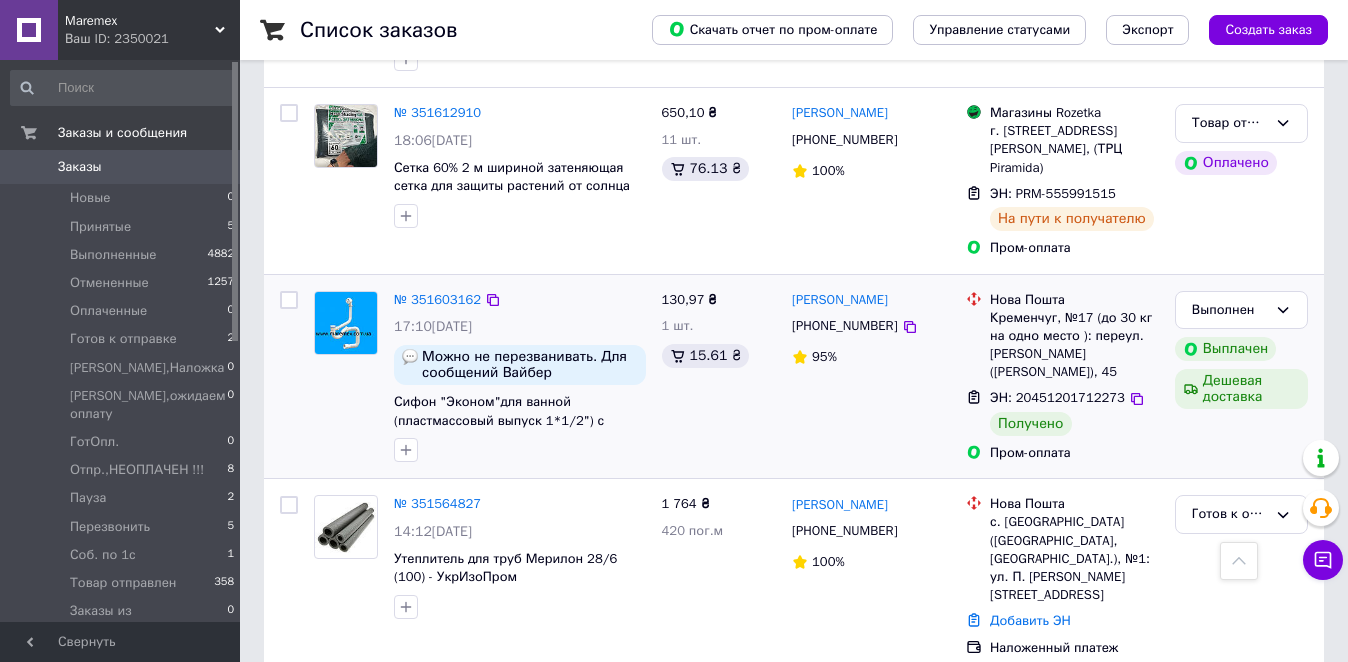 drag, startPoint x: 1171, startPoint y: 251, endPoint x: 1231, endPoint y: 254, distance: 60.074955 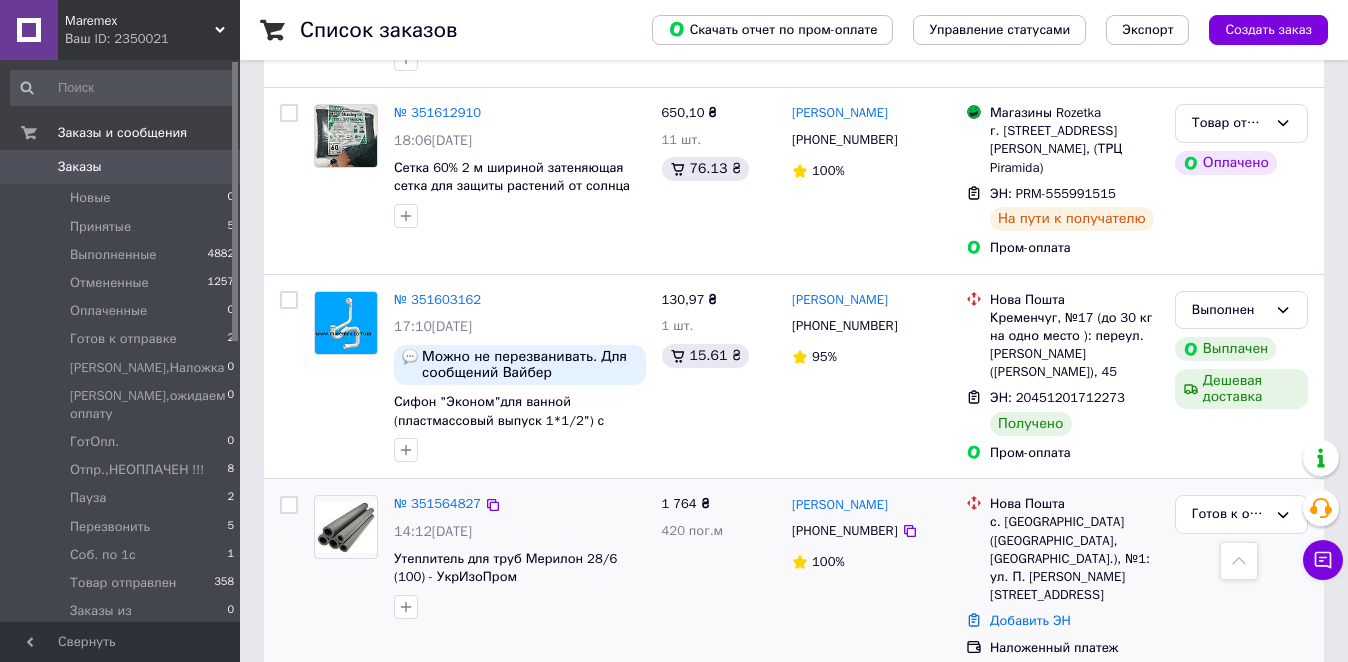 scroll, scrollTop: 4400, scrollLeft: 0, axis: vertical 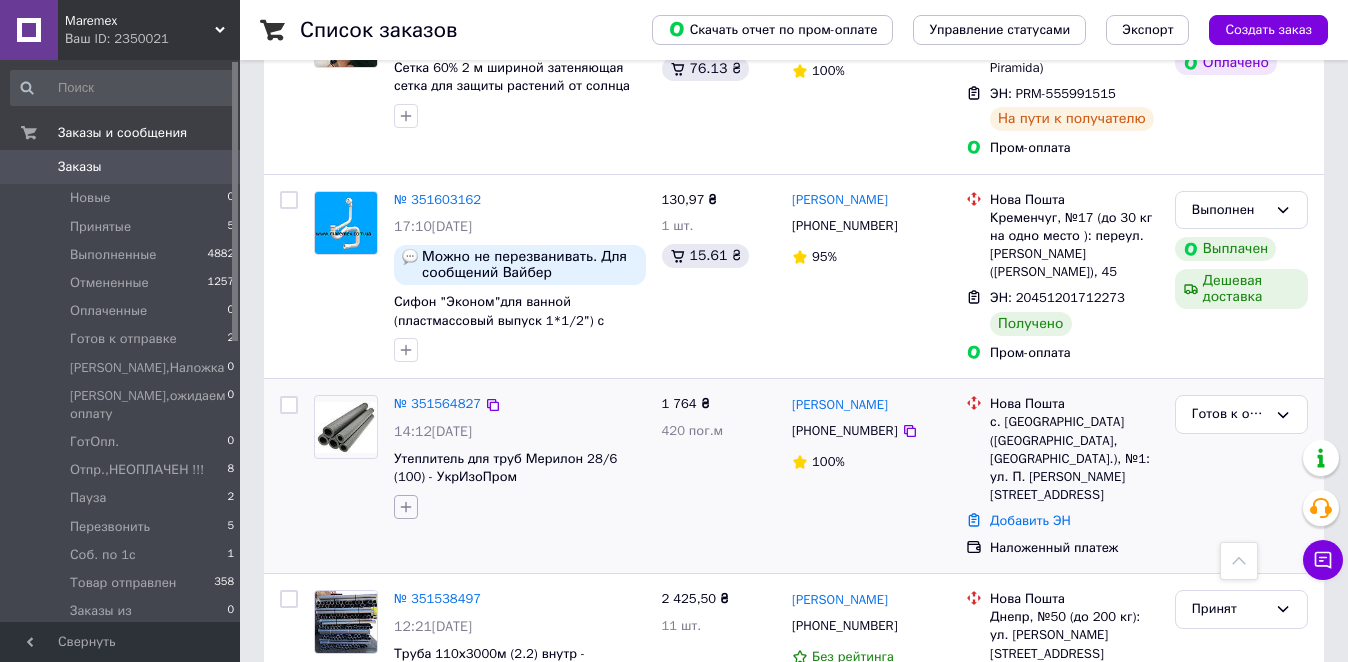 click 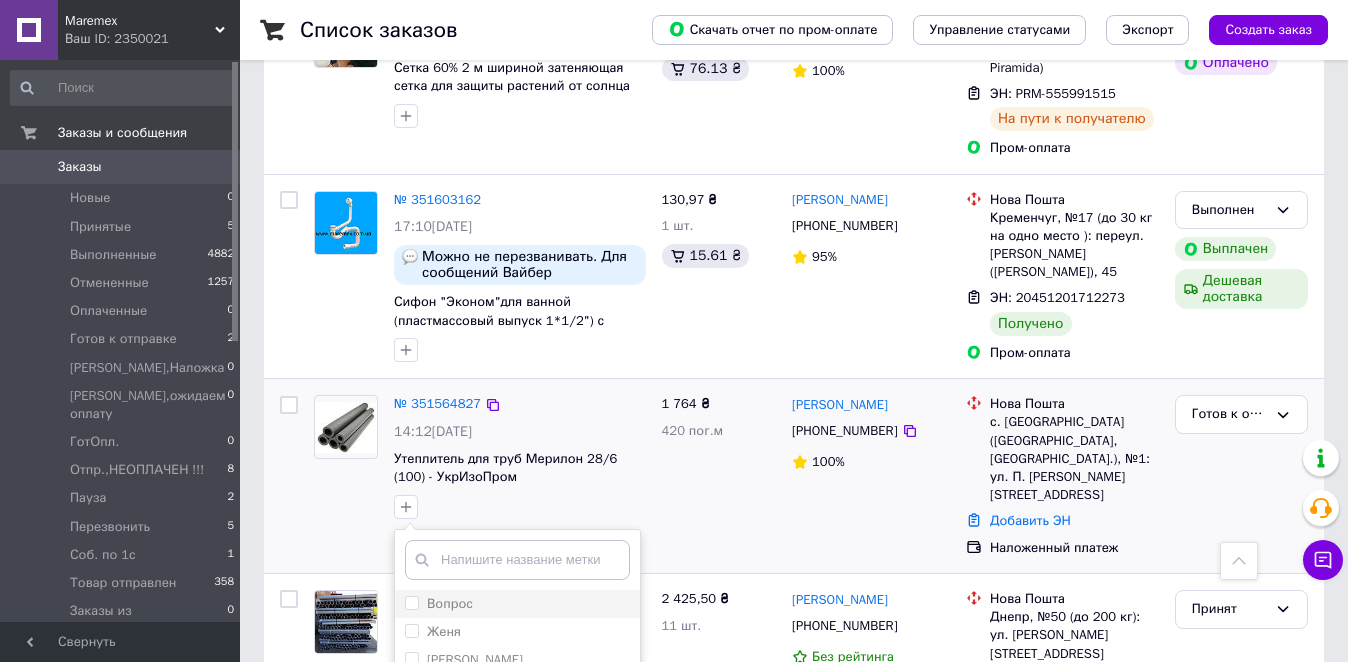 click on "Вопрос" at bounding box center [411, 602] 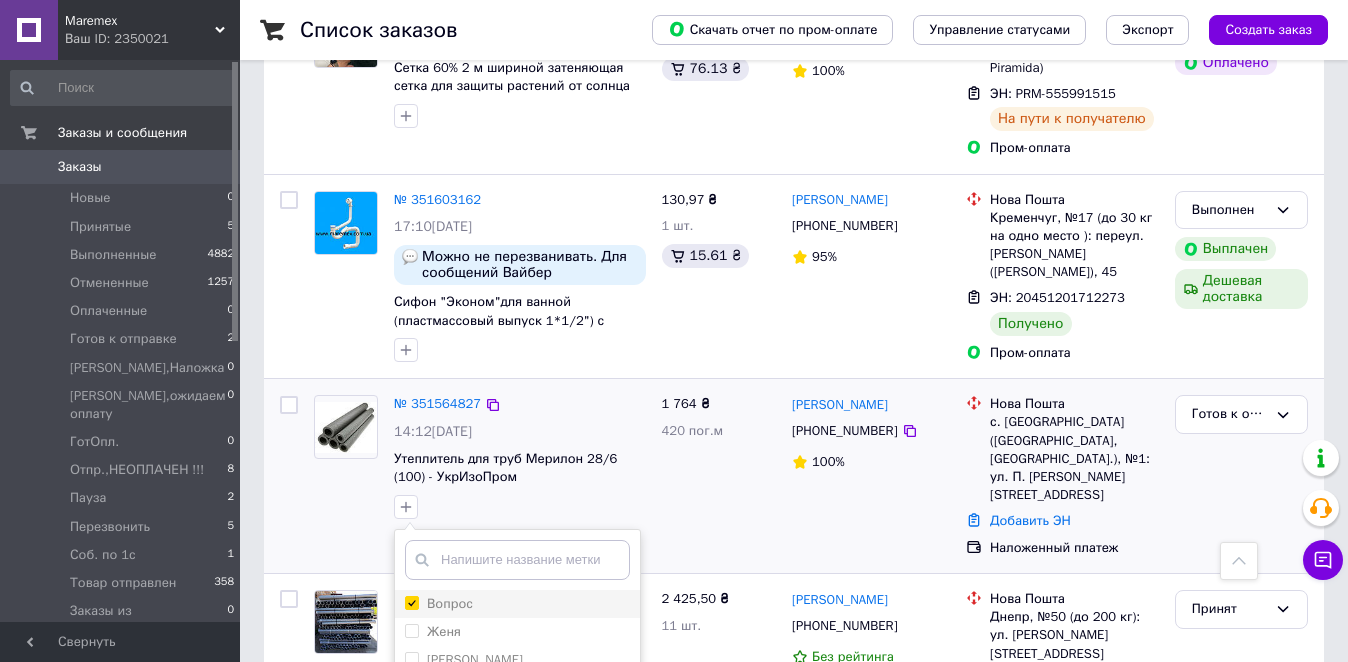 checkbox on "true" 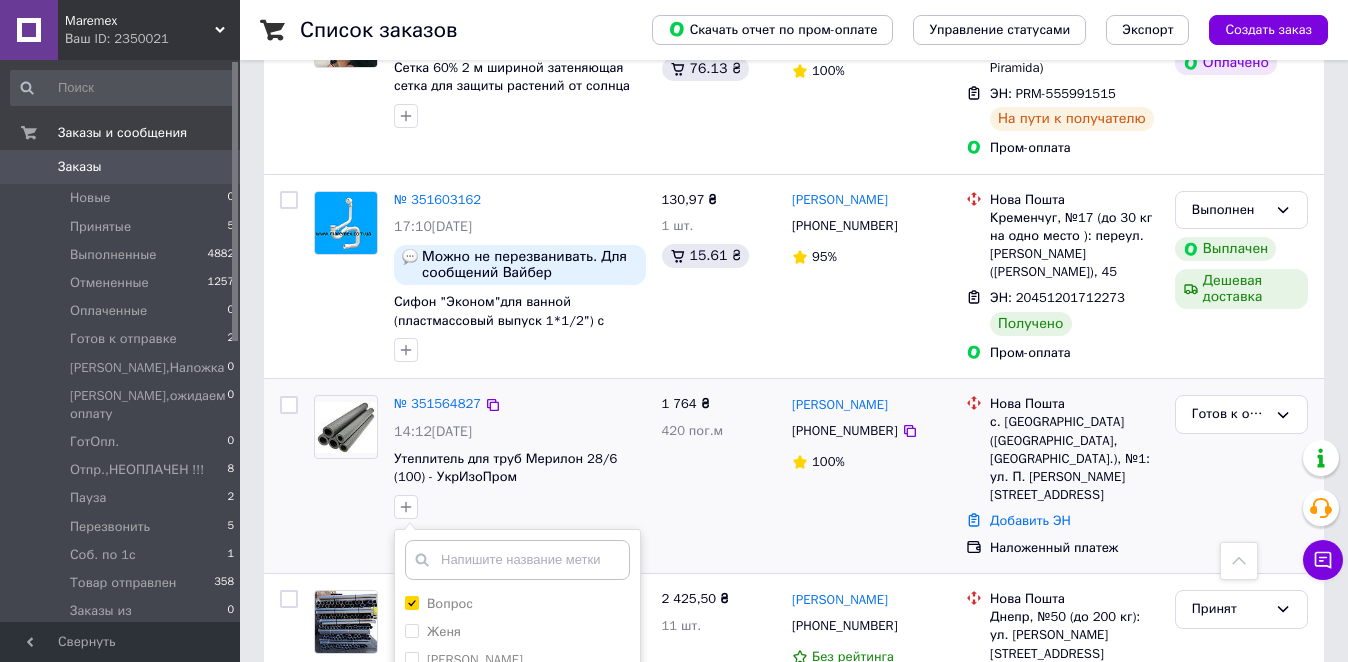 click on "Добавить метку" at bounding box center (517, 826) 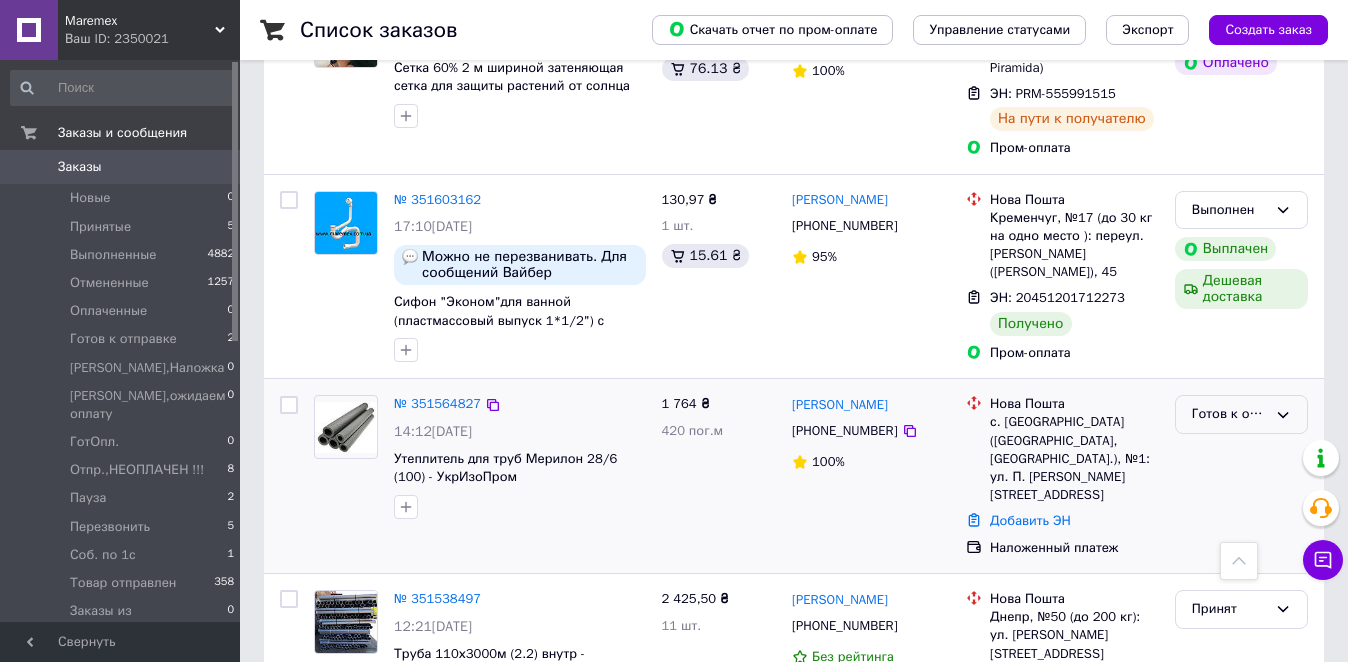 click on "Готов к отправке" at bounding box center [1229, 414] 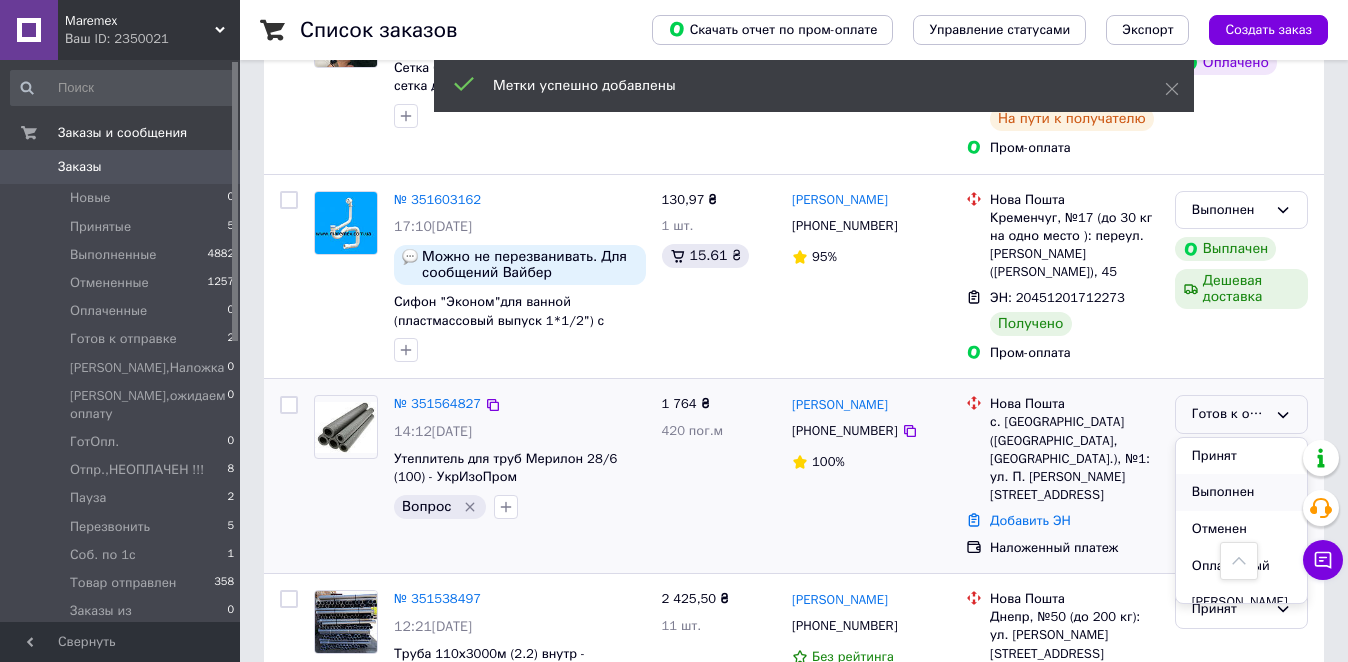 click on "Выполнен" at bounding box center [1241, 492] 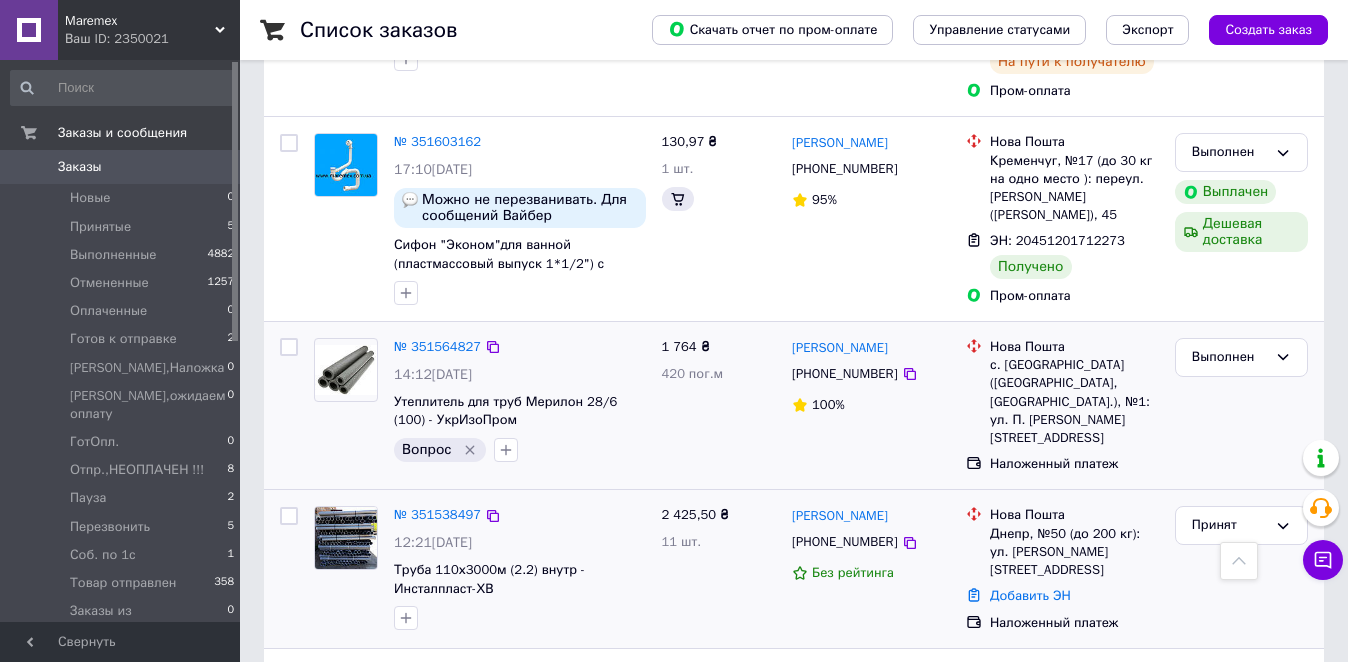 scroll, scrollTop: 4725, scrollLeft: 0, axis: vertical 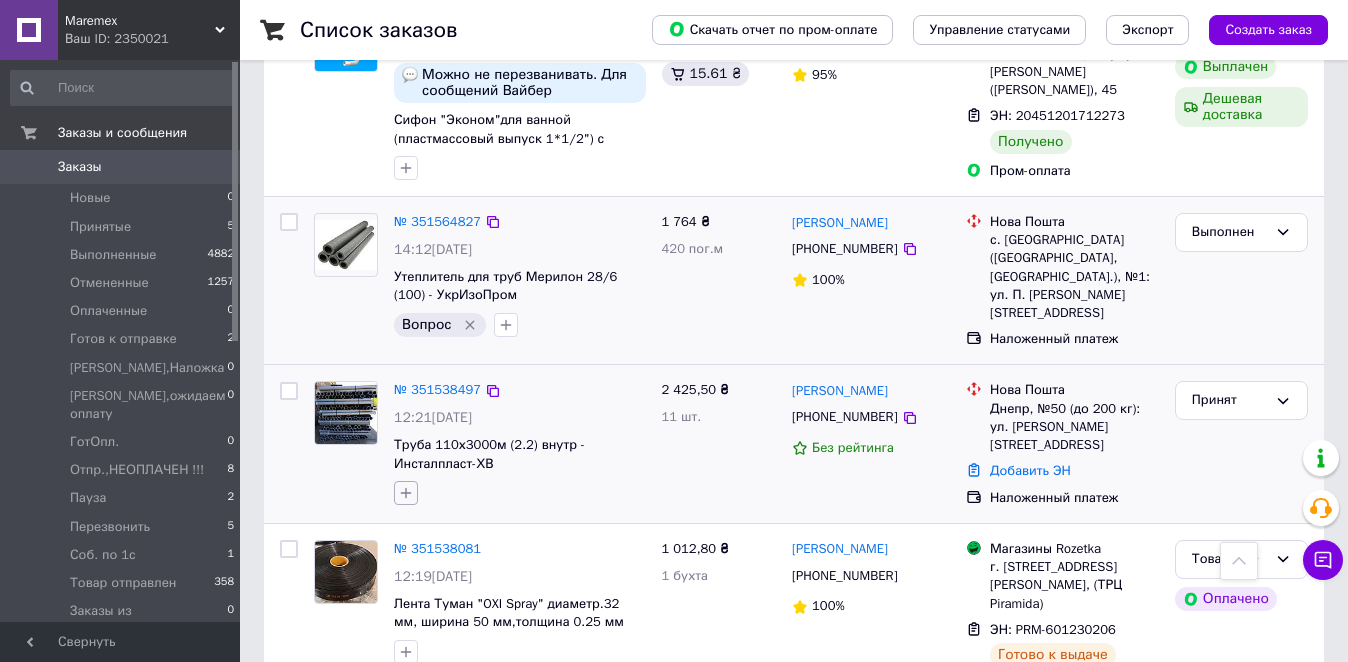 click 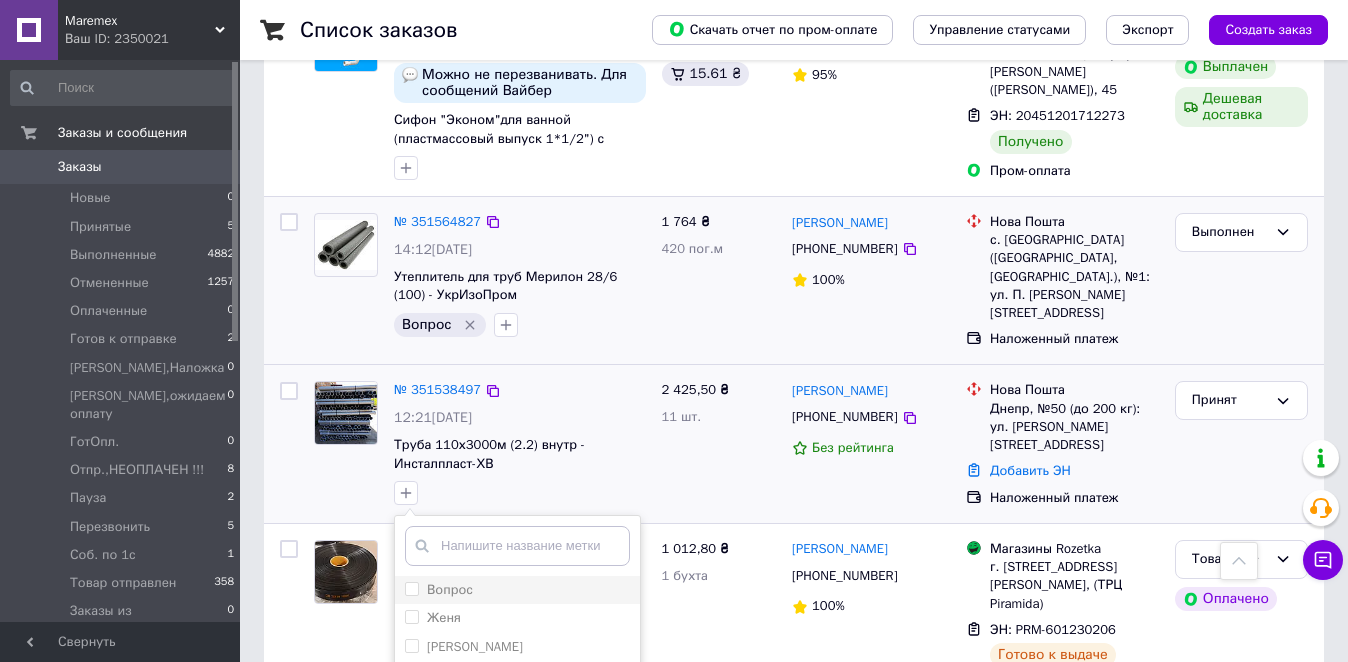 click at bounding box center [412, 589] 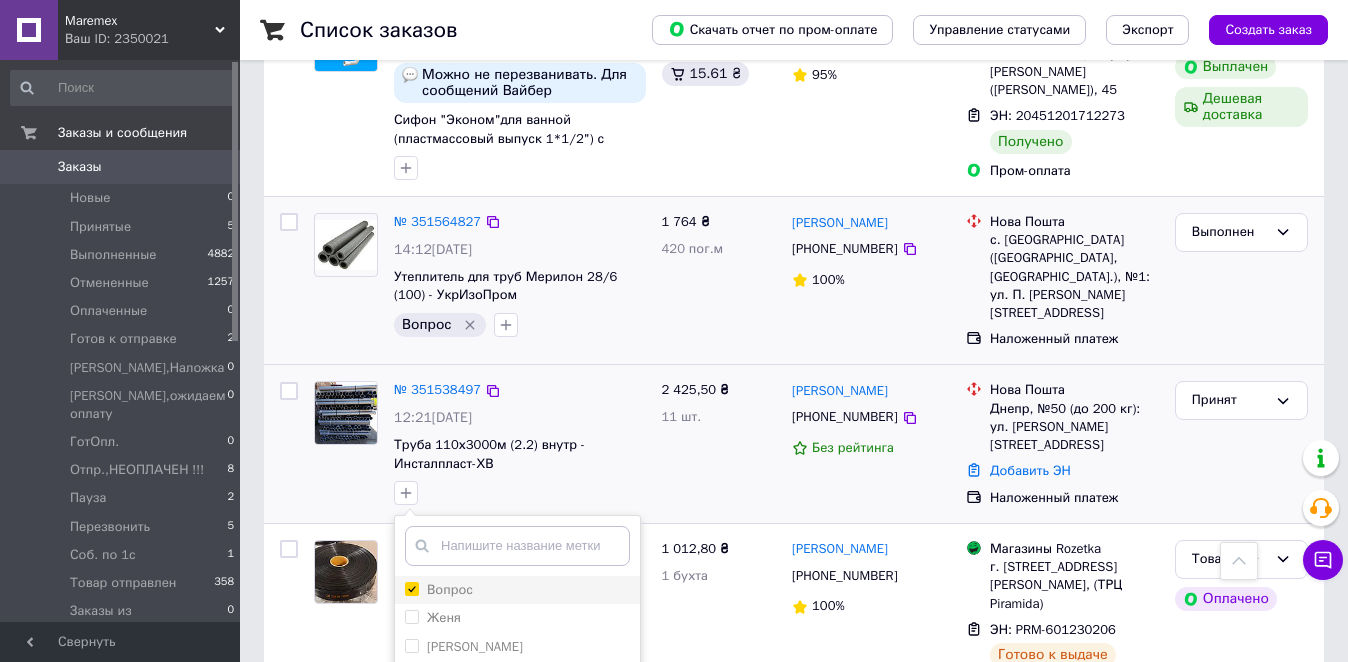 click on "Вопрос" at bounding box center [411, 588] 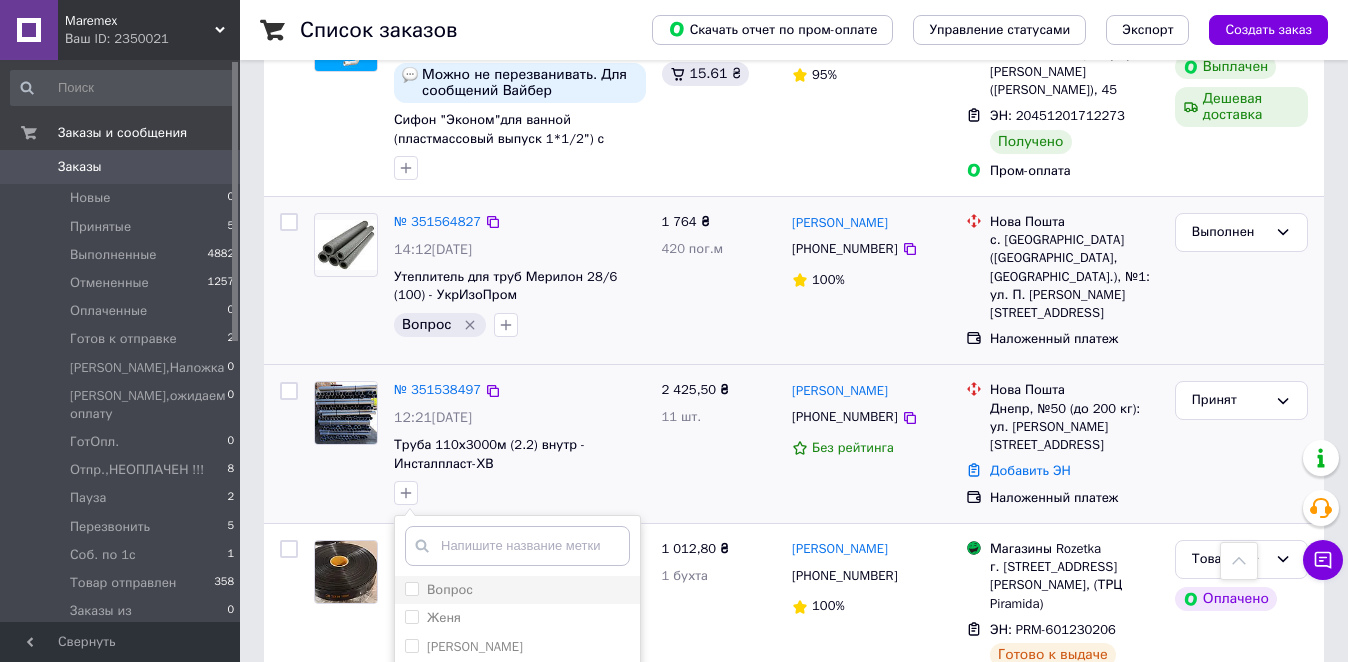 checkbox on "false" 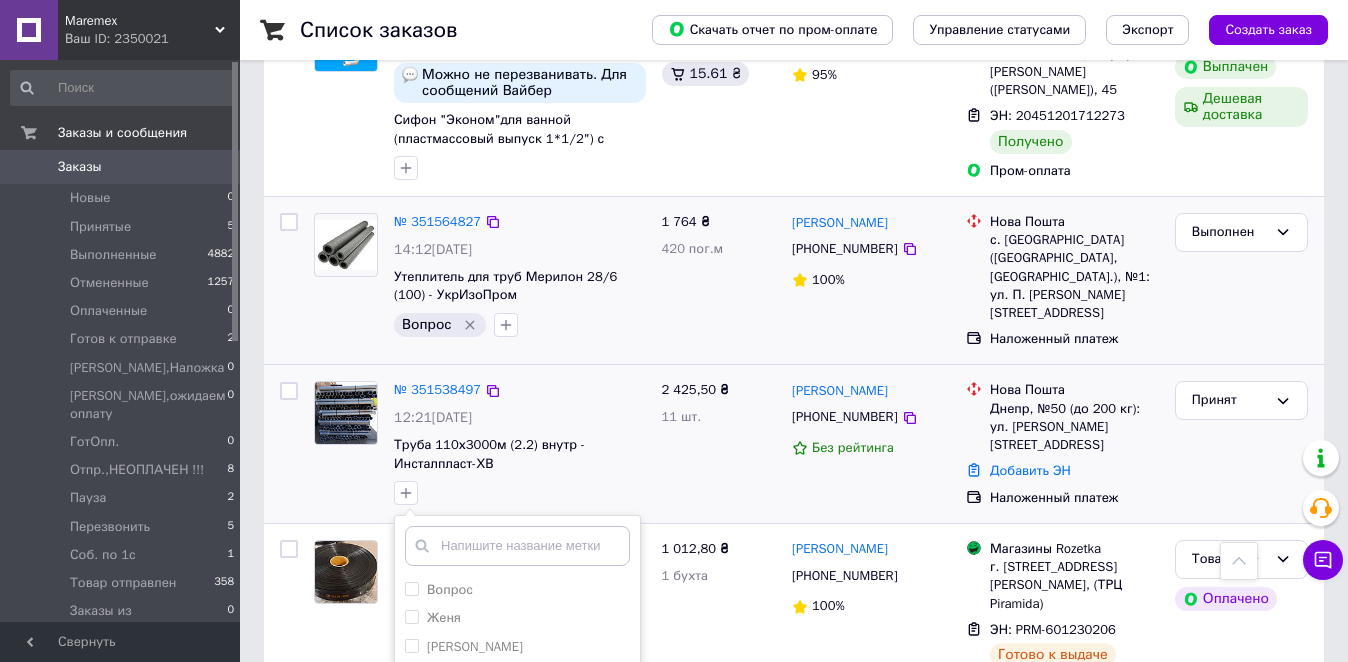 click on "Добавить метку" at bounding box center [517, 812] 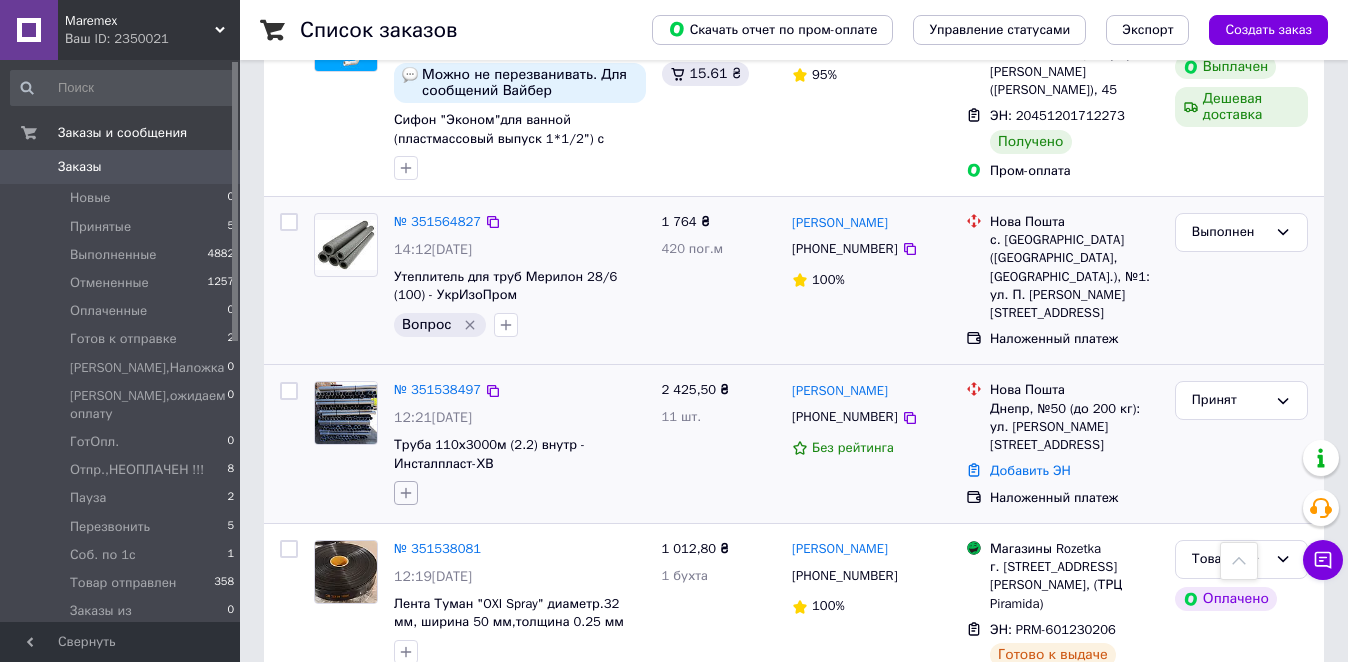 click 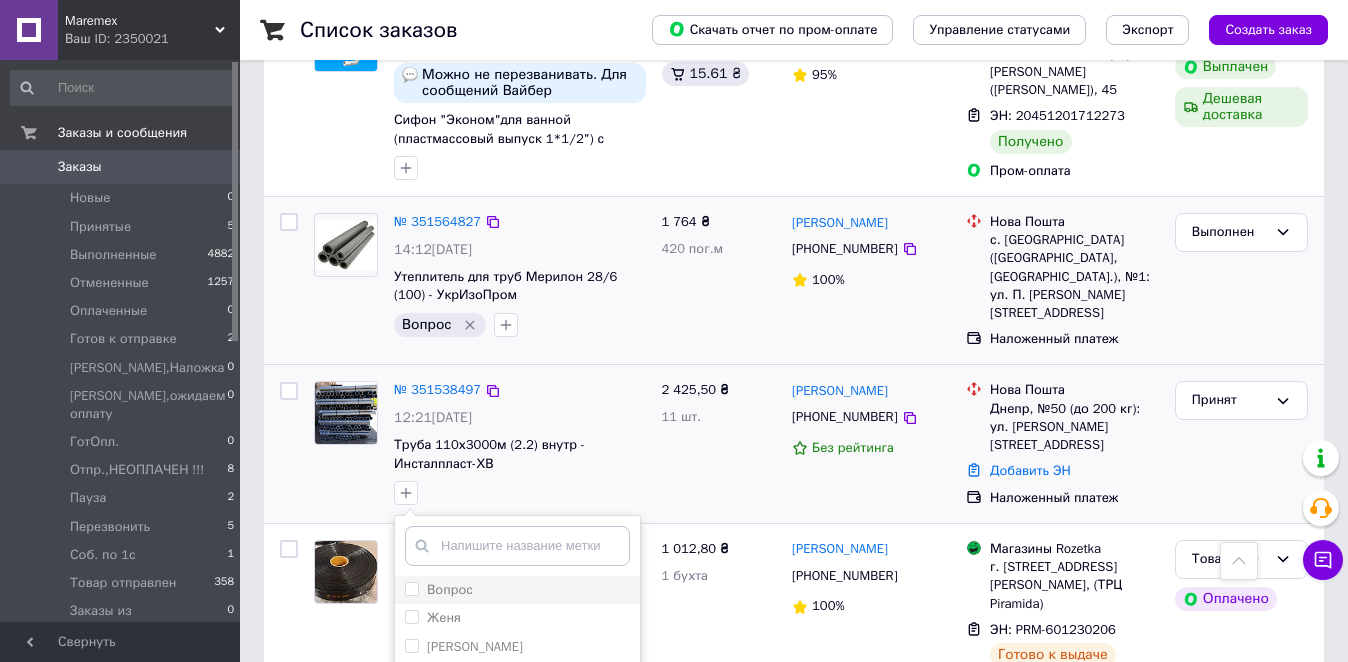 click on "Вопрос" at bounding box center (411, 588) 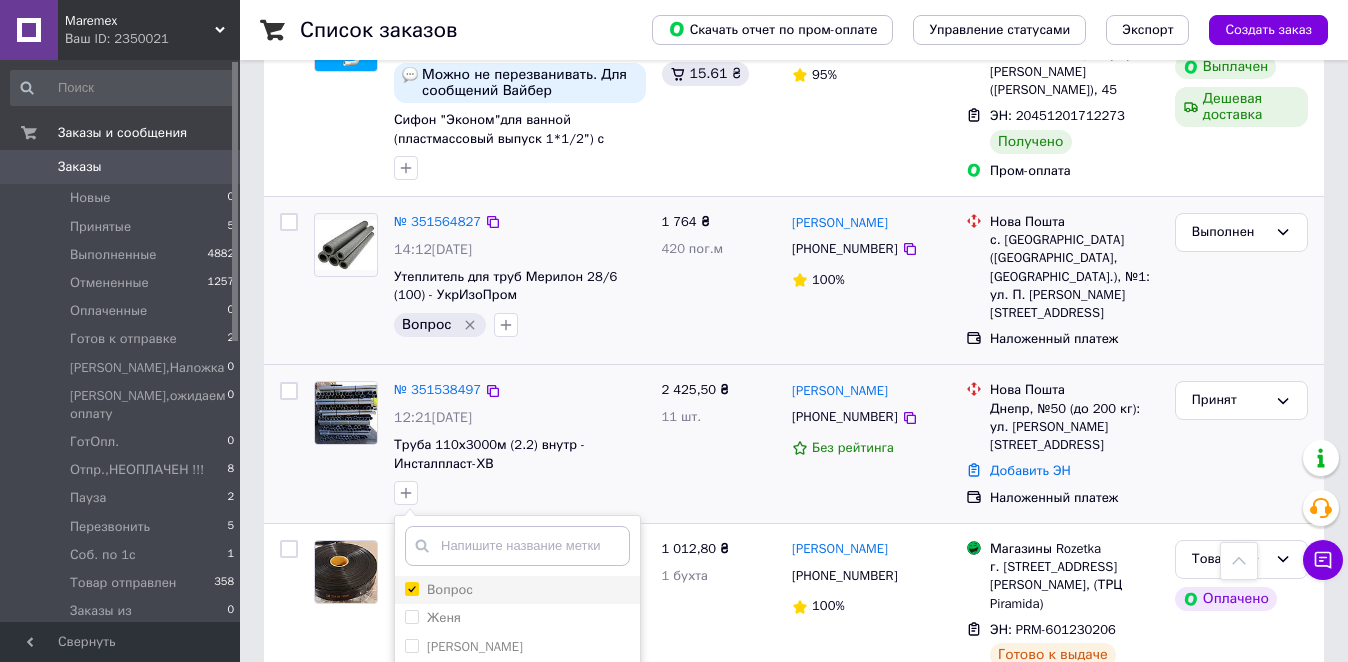 checkbox on "true" 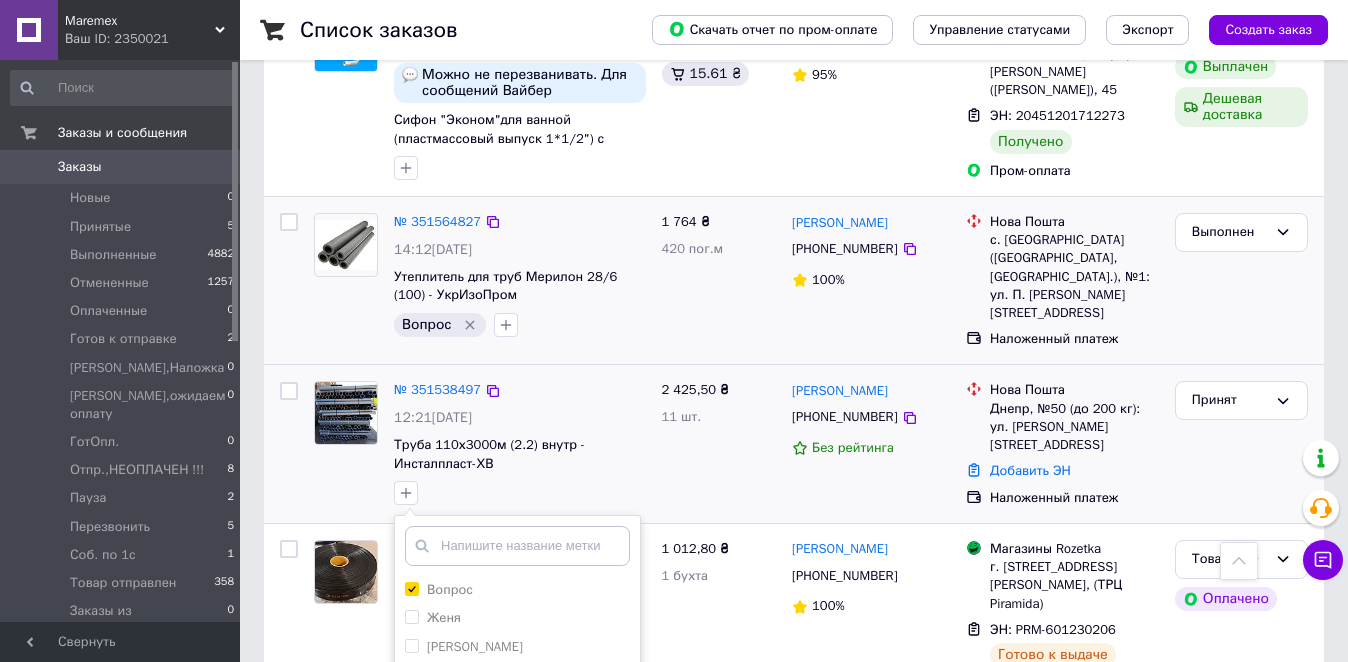 click on "Добавить метку" at bounding box center (517, 812) 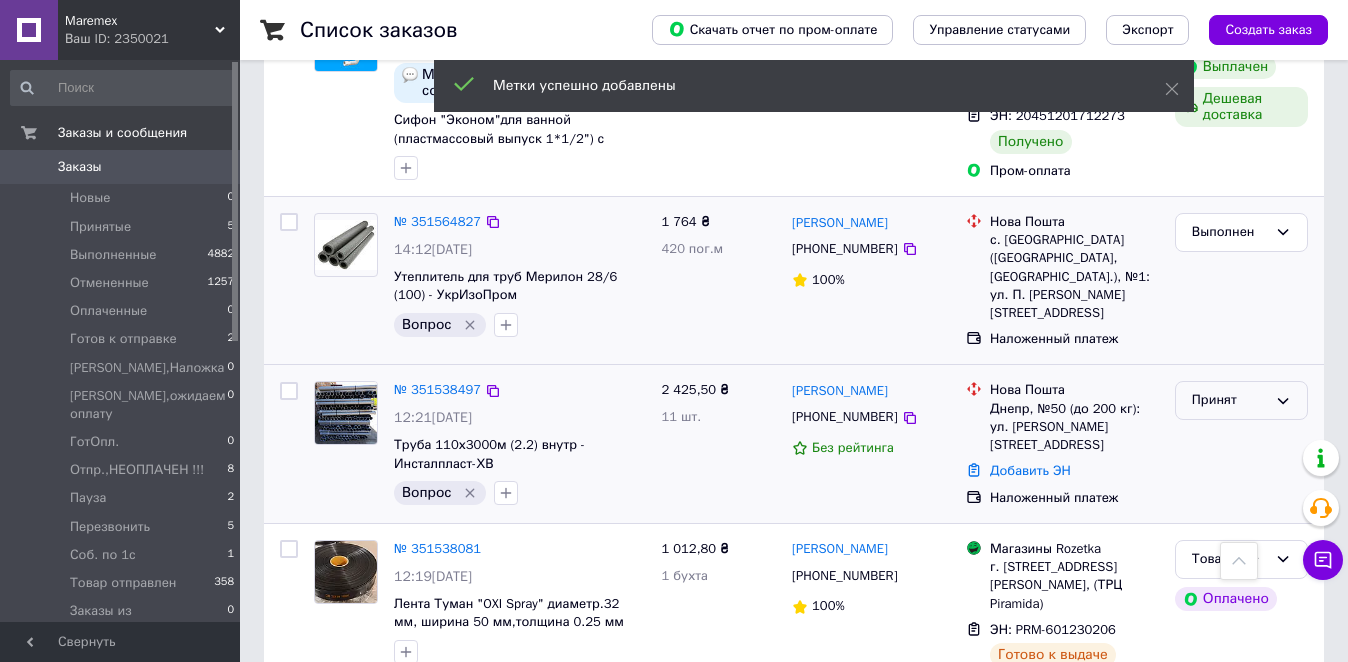 click on "Принят" at bounding box center [1229, 400] 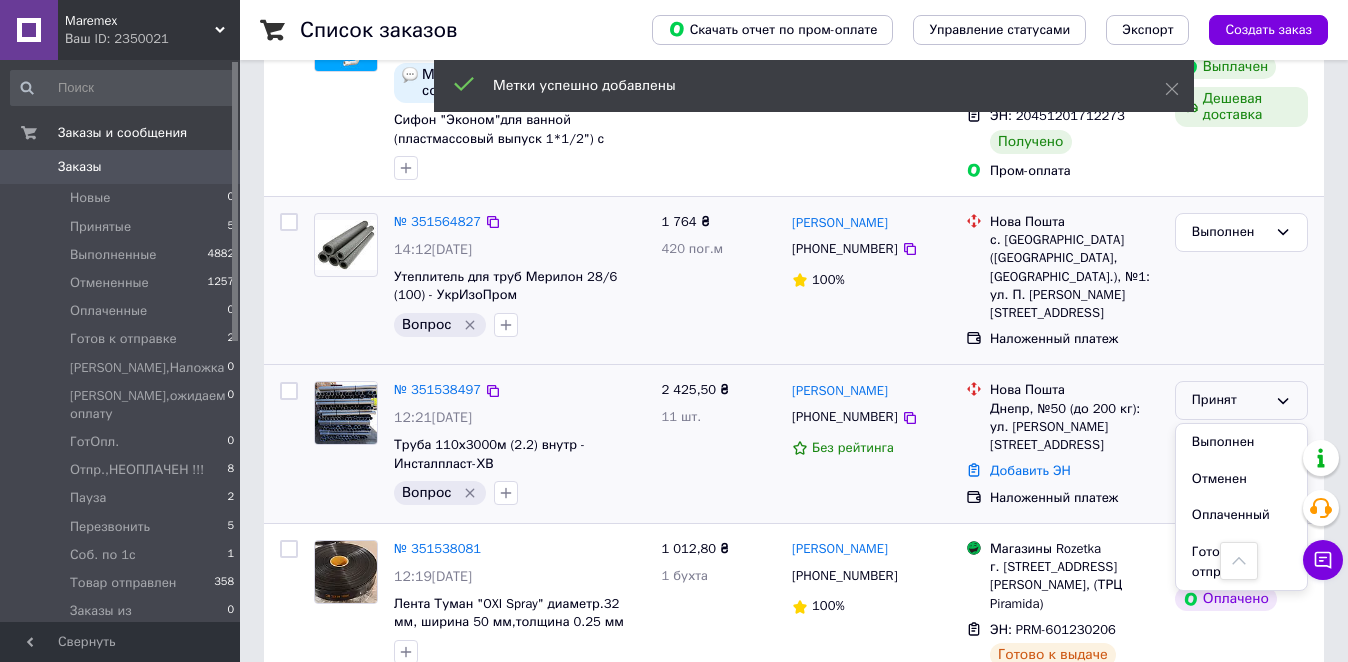 click on "Выполнен" at bounding box center (1241, 442) 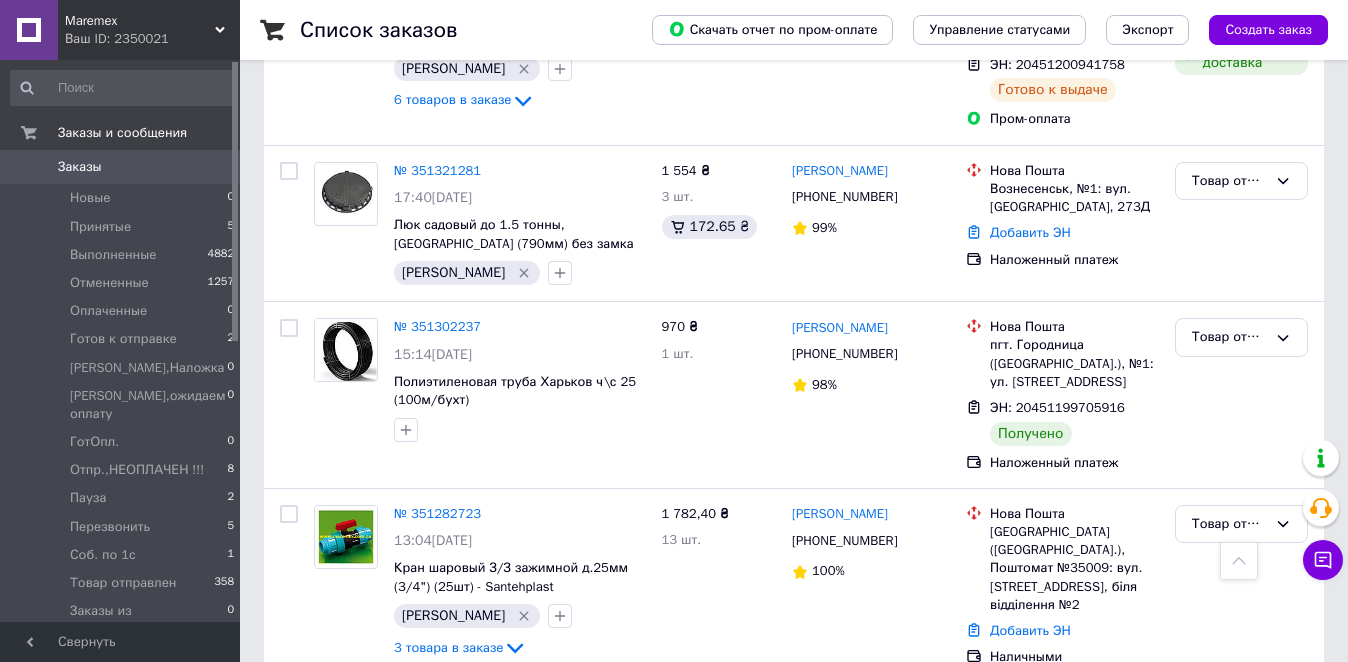 scroll, scrollTop: 7377, scrollLeft: 0, axis: vertical 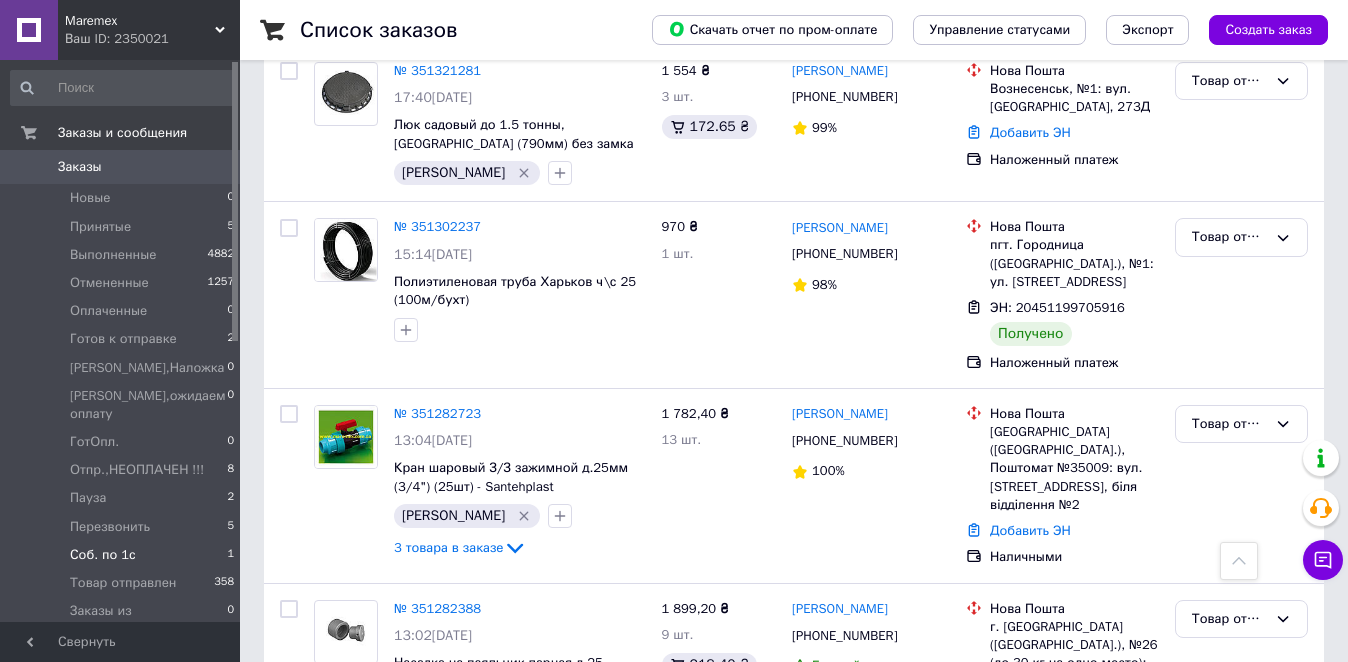 click on "Соб. по 1с" at bounding box center [103, 555] 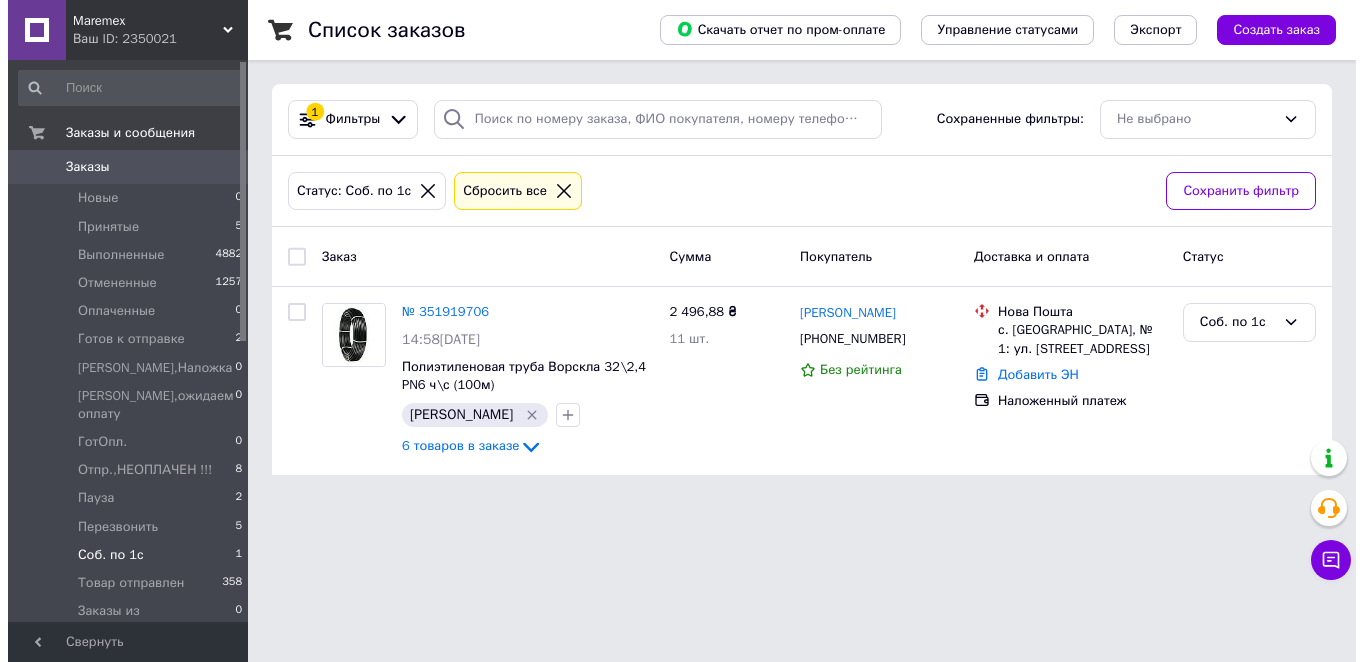 scroll, scrollTop: 0, scrollLeft: 0, axis: both 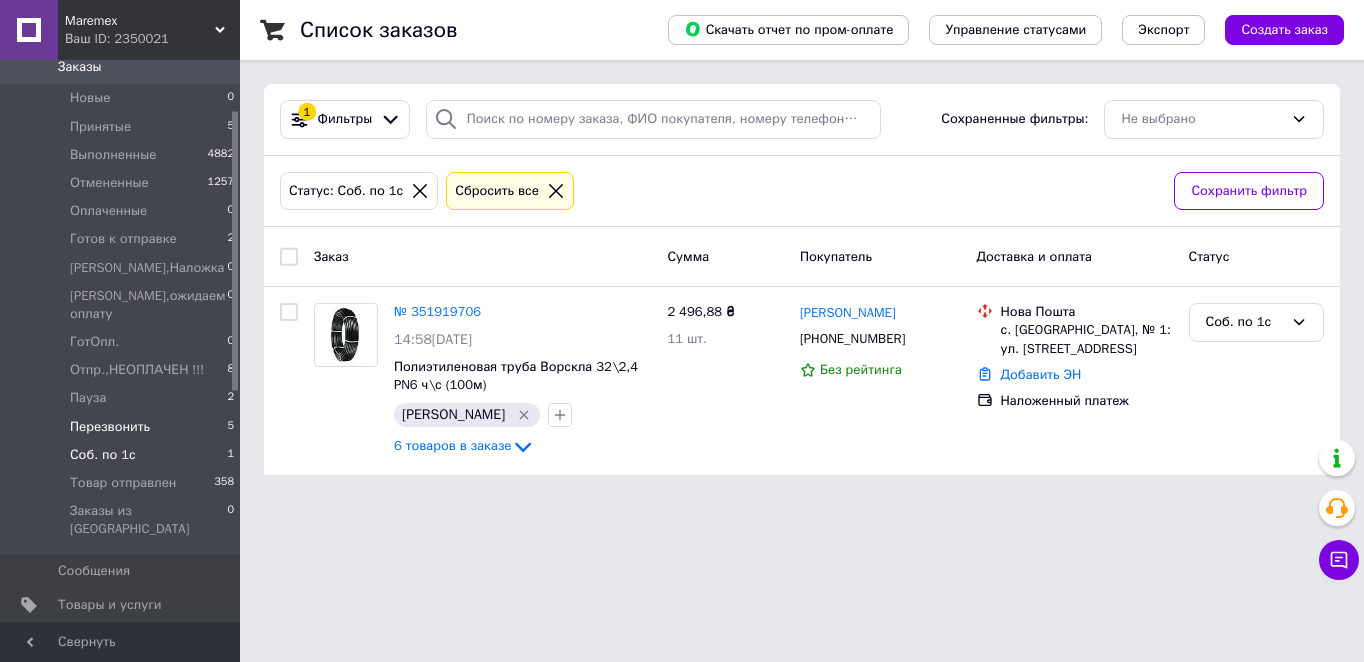 click on "Перезвонить" at bounding box center (110, 427) 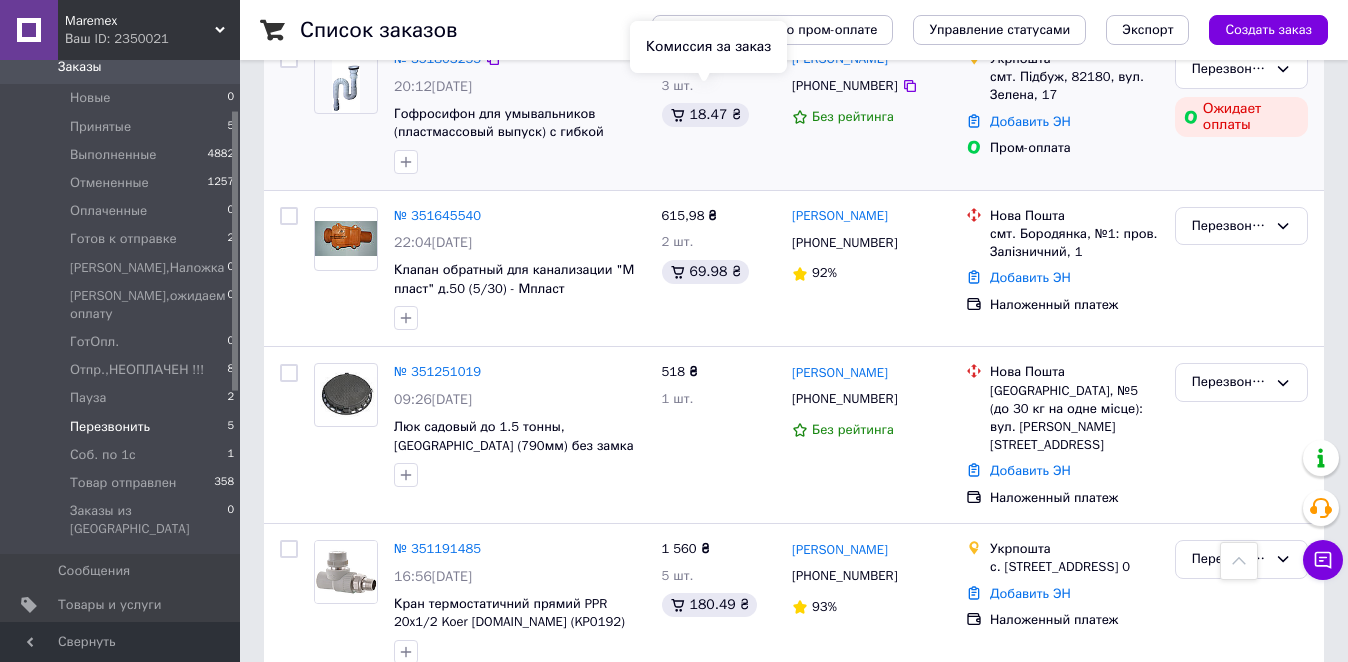 scroll, scrollTop: 505, scrollLeft: 0, axis: vertical 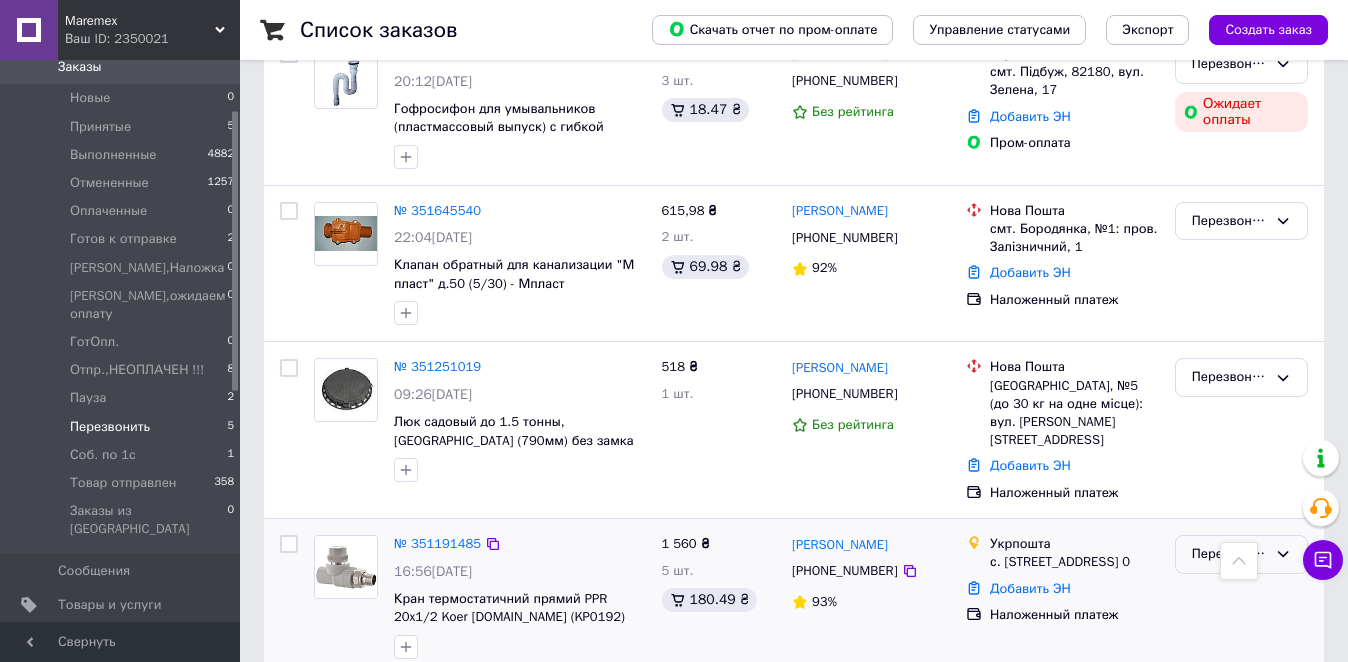 click on "Перезвонить" at bounding box center (1229, 554) 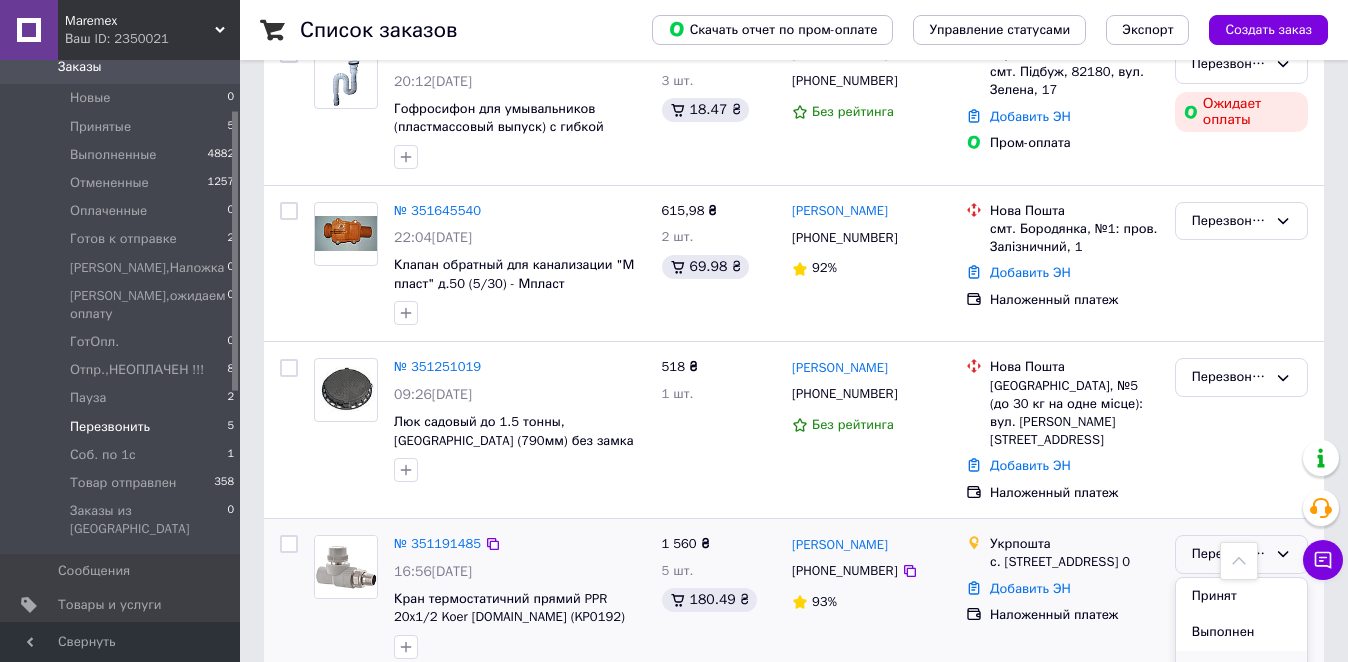 click on "Отменен" at bounding box center (1241, 669) 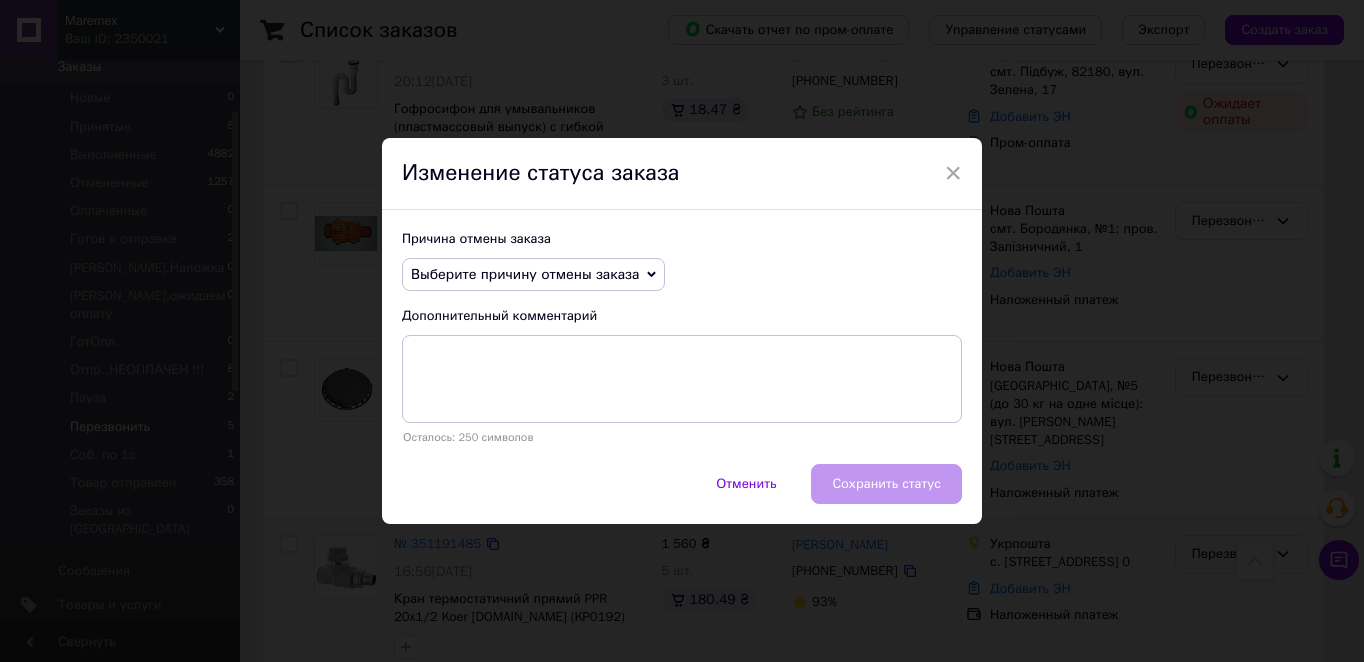 click on "Выберите причину отмены заказа" at bounding box center (525, 274) 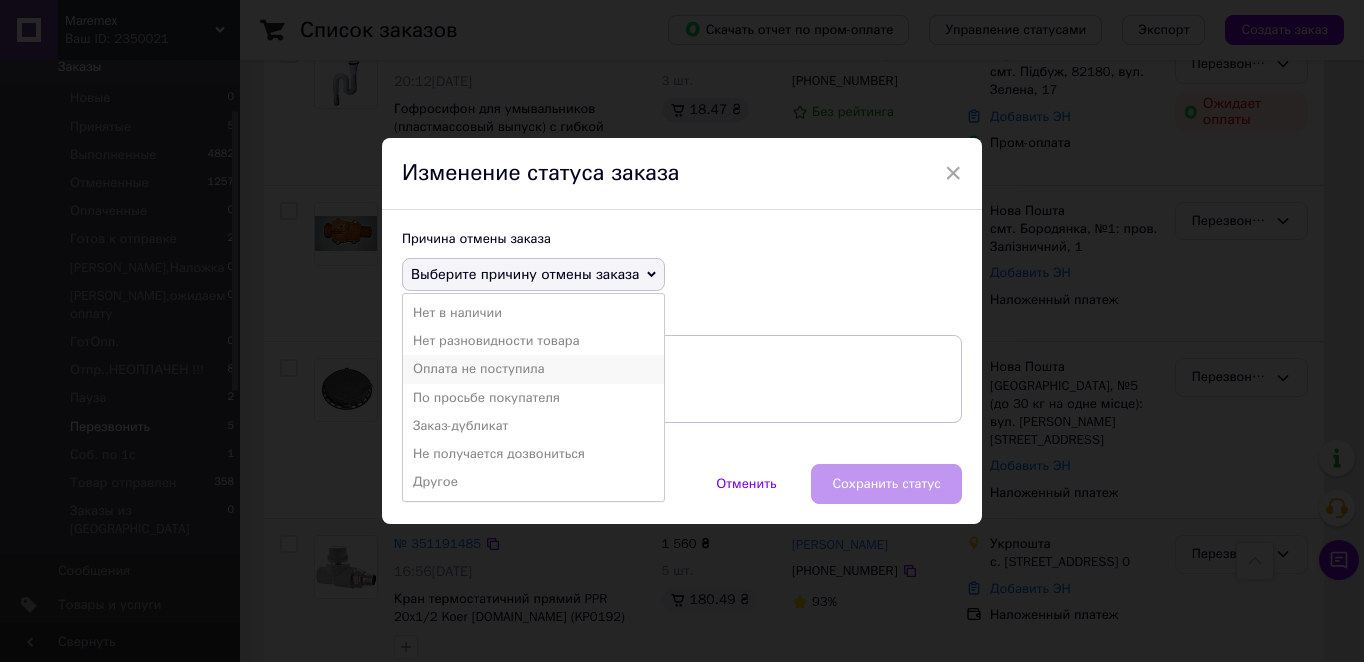 click on "Оплата не поступила" at bounding box center [533, 369] 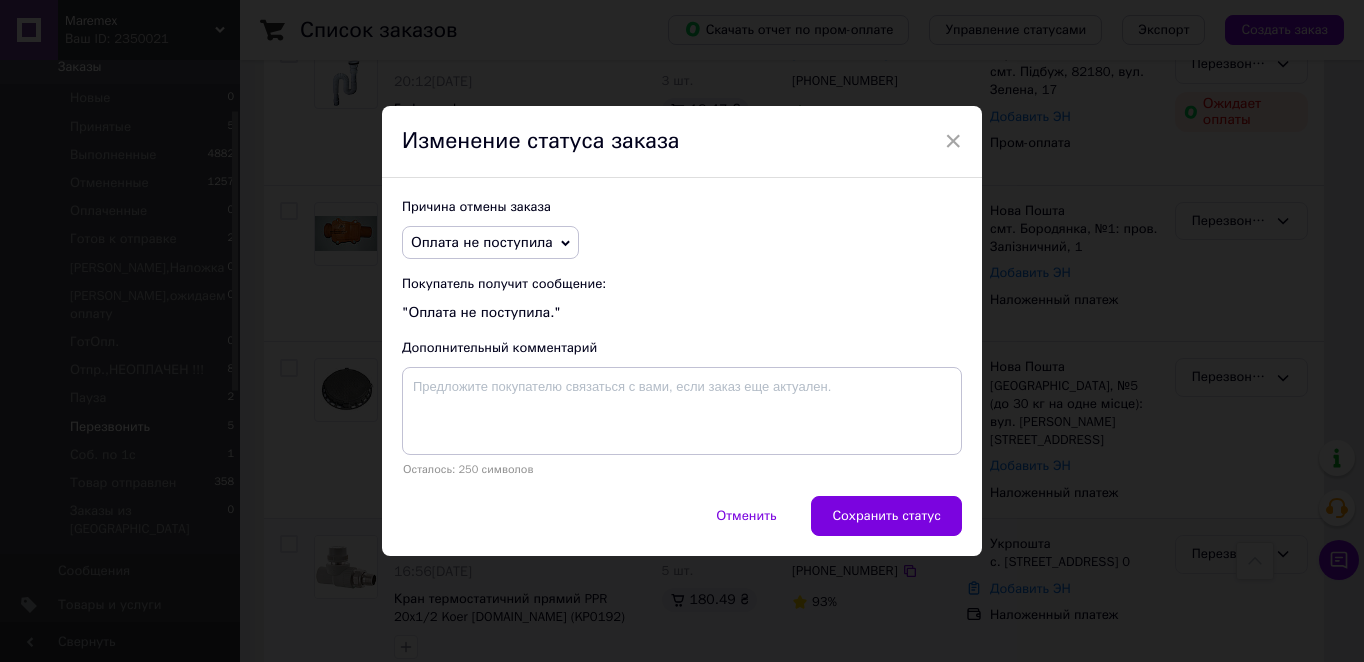 click on "Сохранить статус" at bounding box center [886, 516] 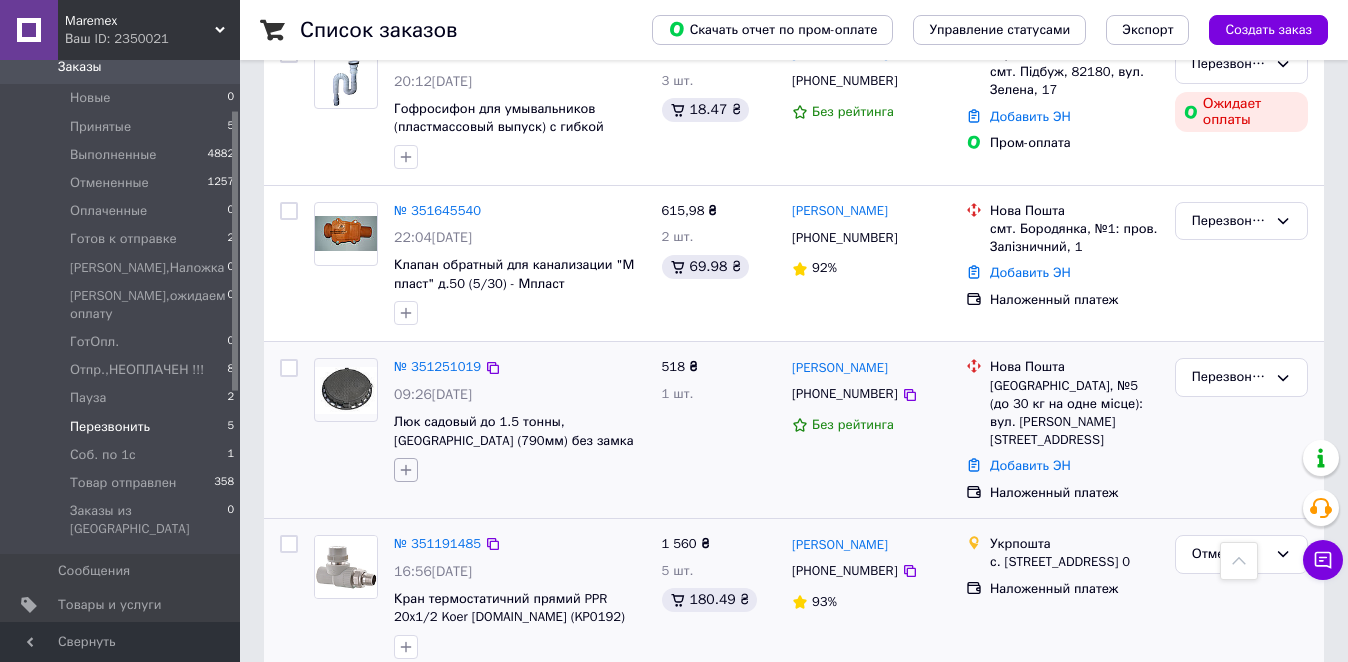 click 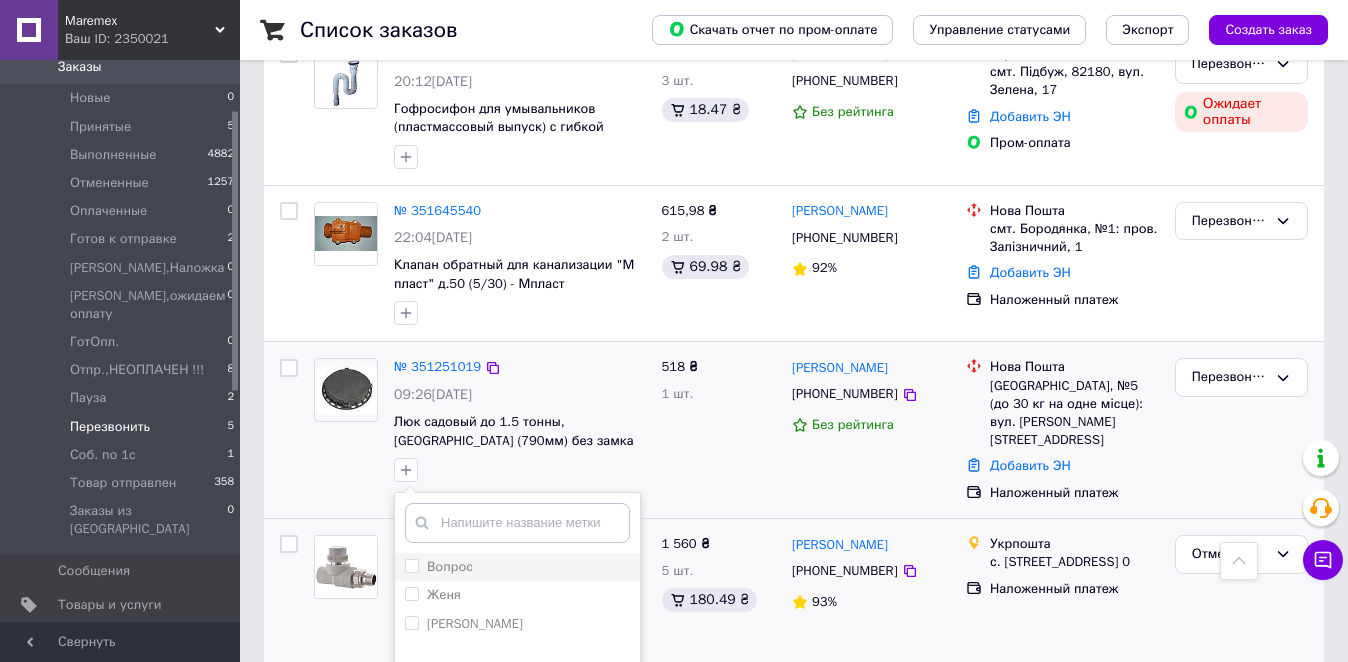 click on "Вопрос" at bounding box center (411, 565) 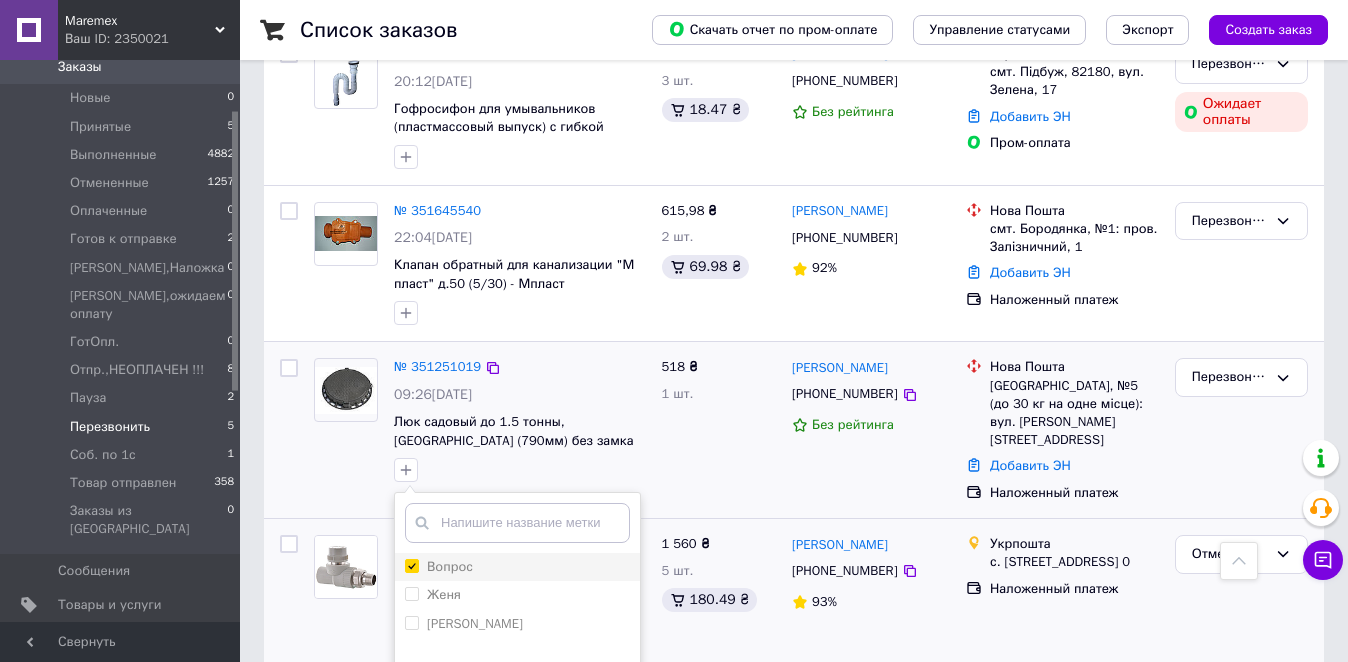 checkbox on "true" 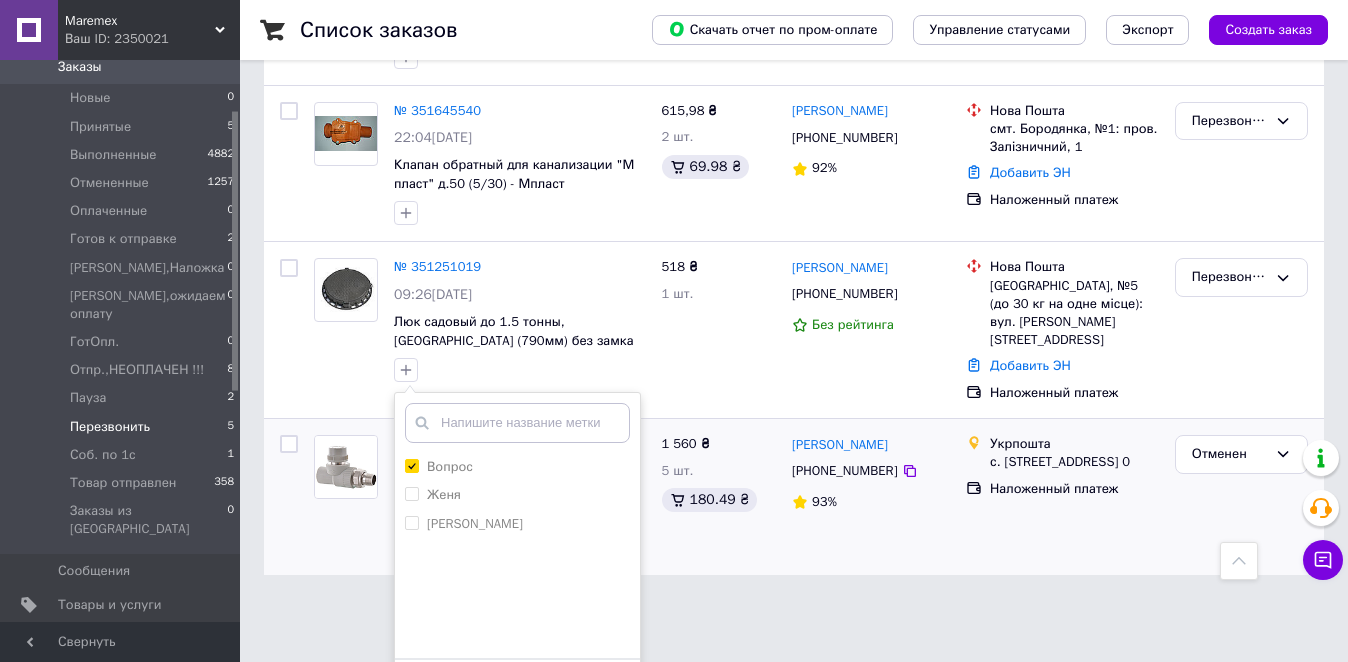 scroll, scrollTop: 644, scrollLeft: 0, axis: vertical 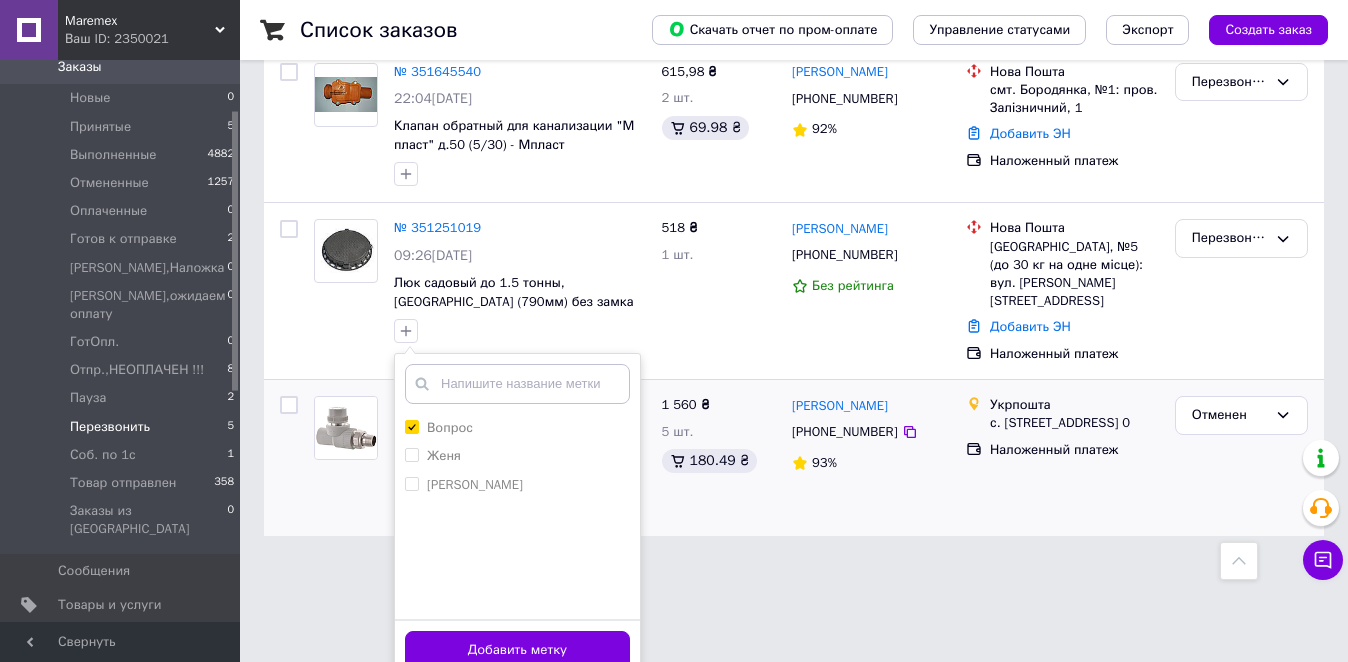 click on "Добавить метку" at bounding box center (517, 650) 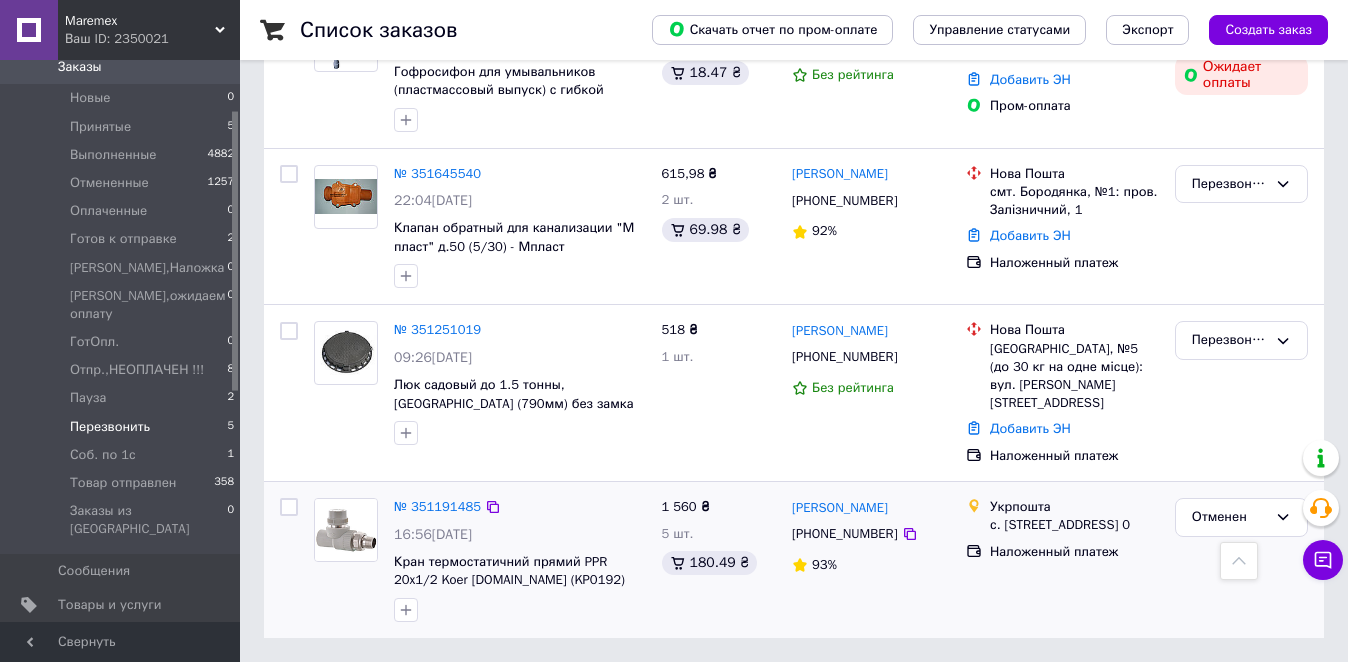 scroll, scrollTop: 505, scrollLeft: 0, axis: vertical 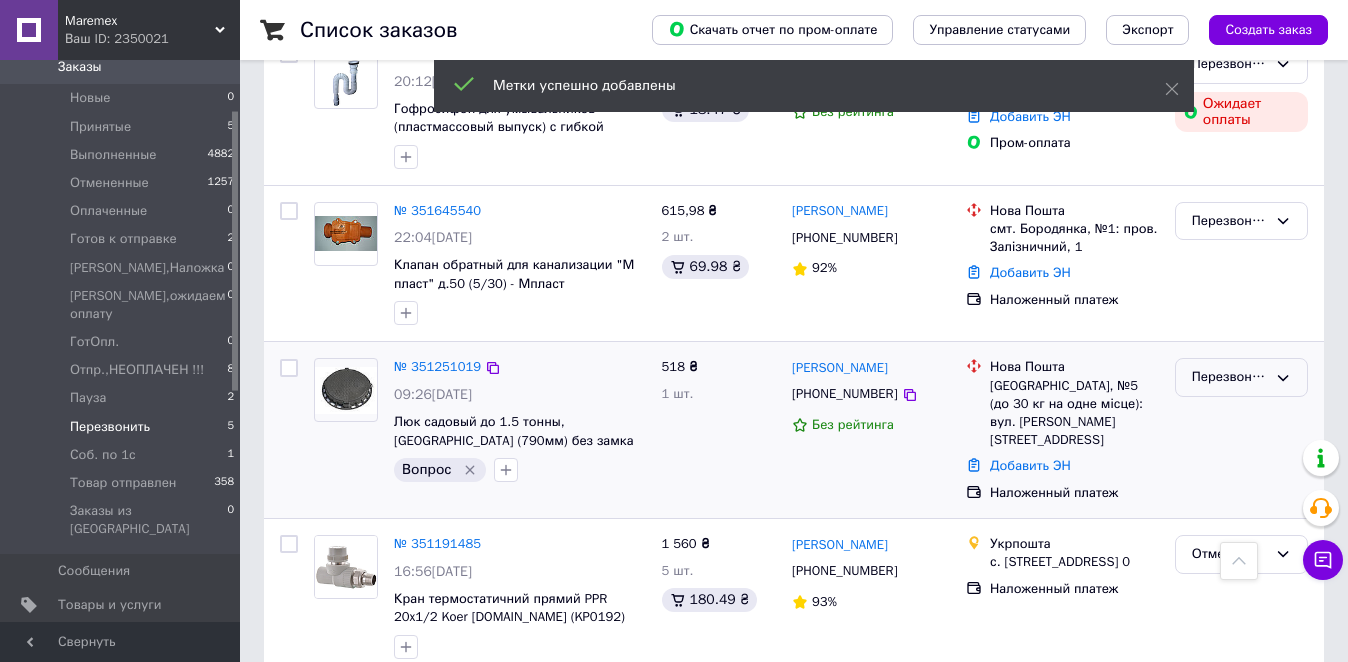 click on "Перезвонить" at bounding box center [1229, 377] 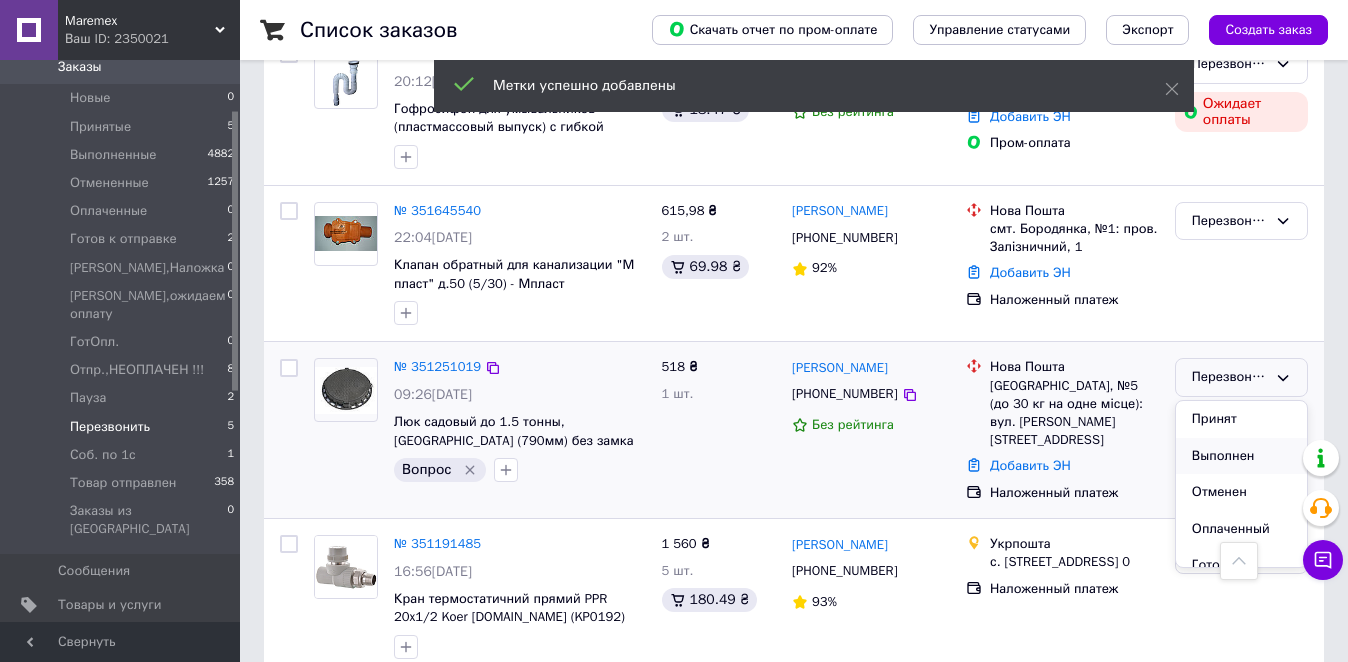 click on "Выполнен" at bounding box center (1241, 456) 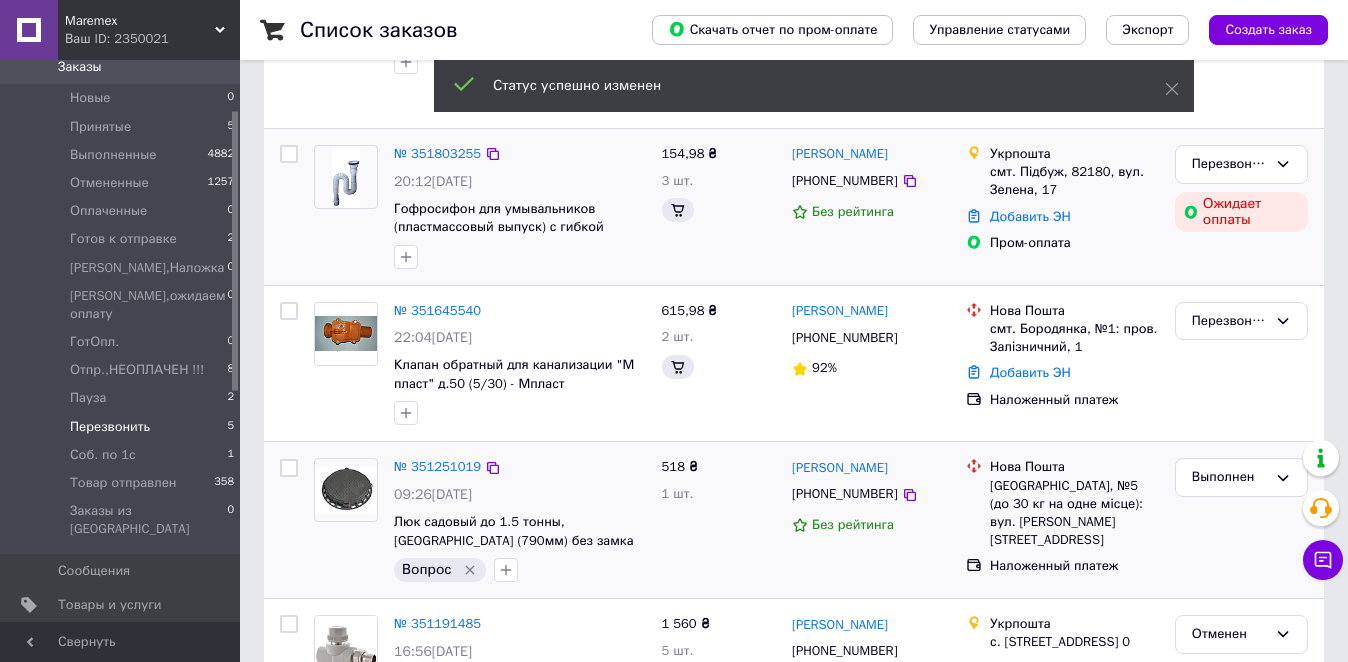 scroll, scrollTop: 305, scrollLeft: 0, axis: vertical 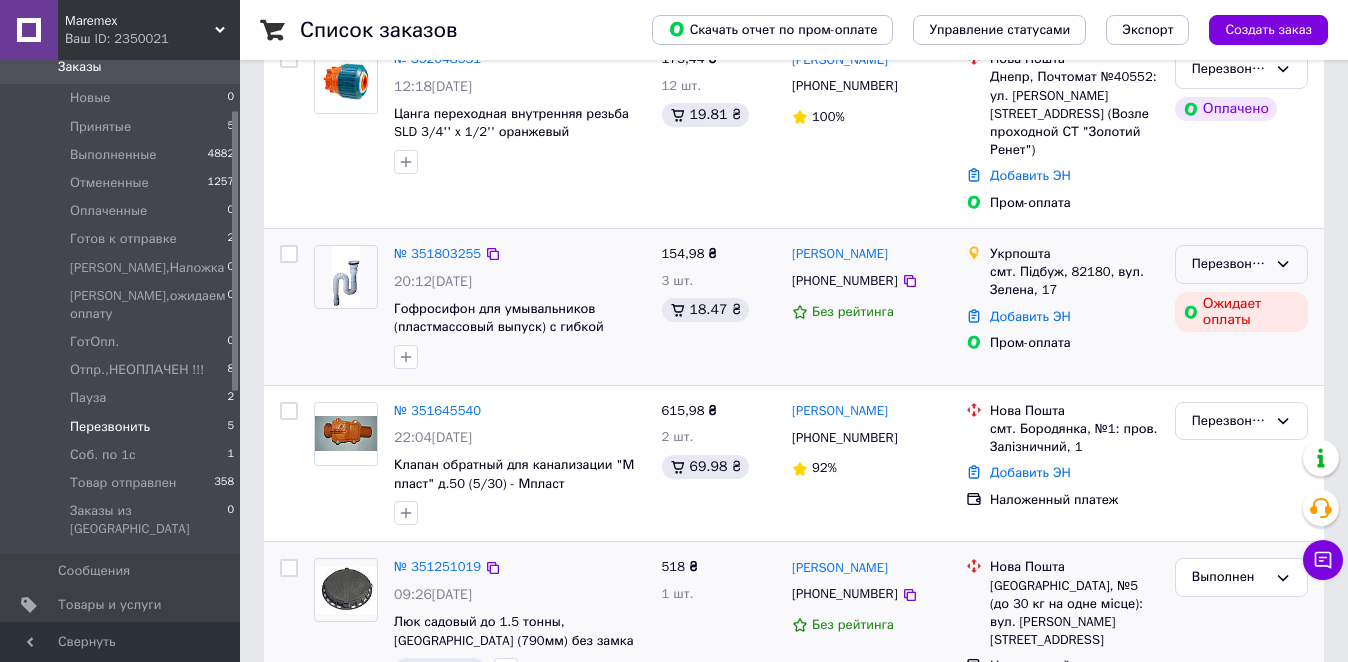 click on "Перезвонить" at bounding box center [1229, 264] 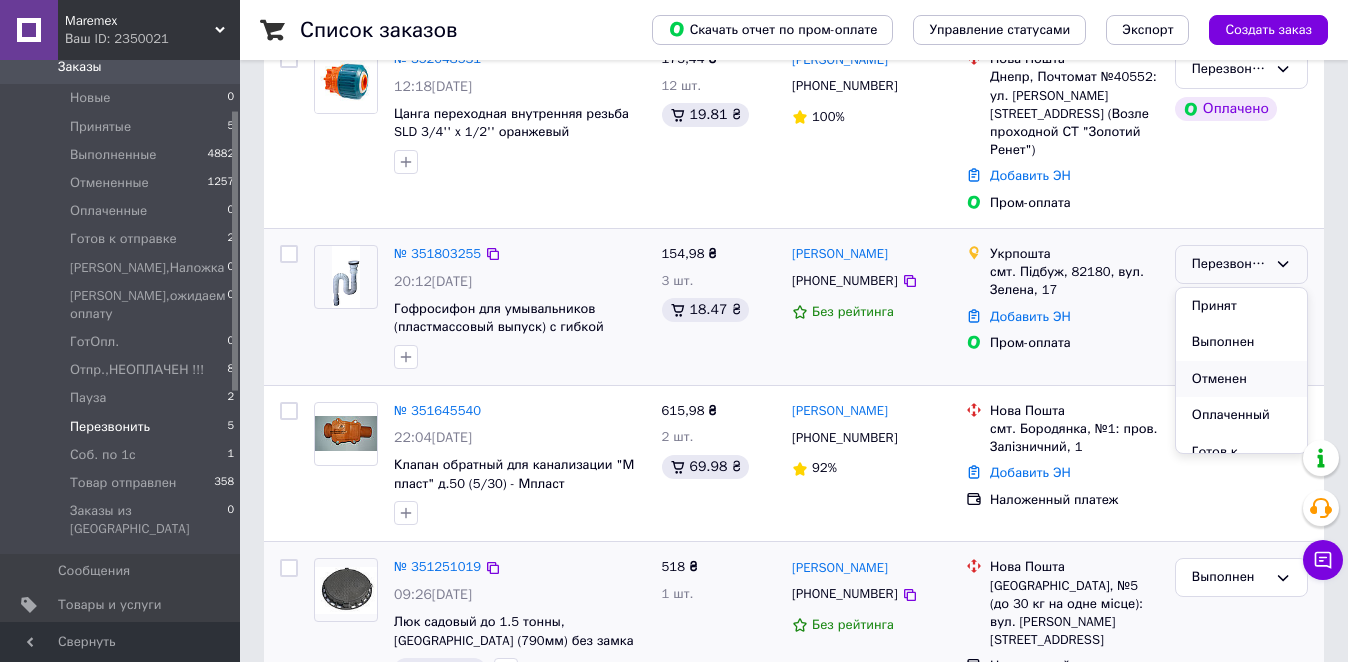 click on "Отменен" at bounding box center (1241, 379) 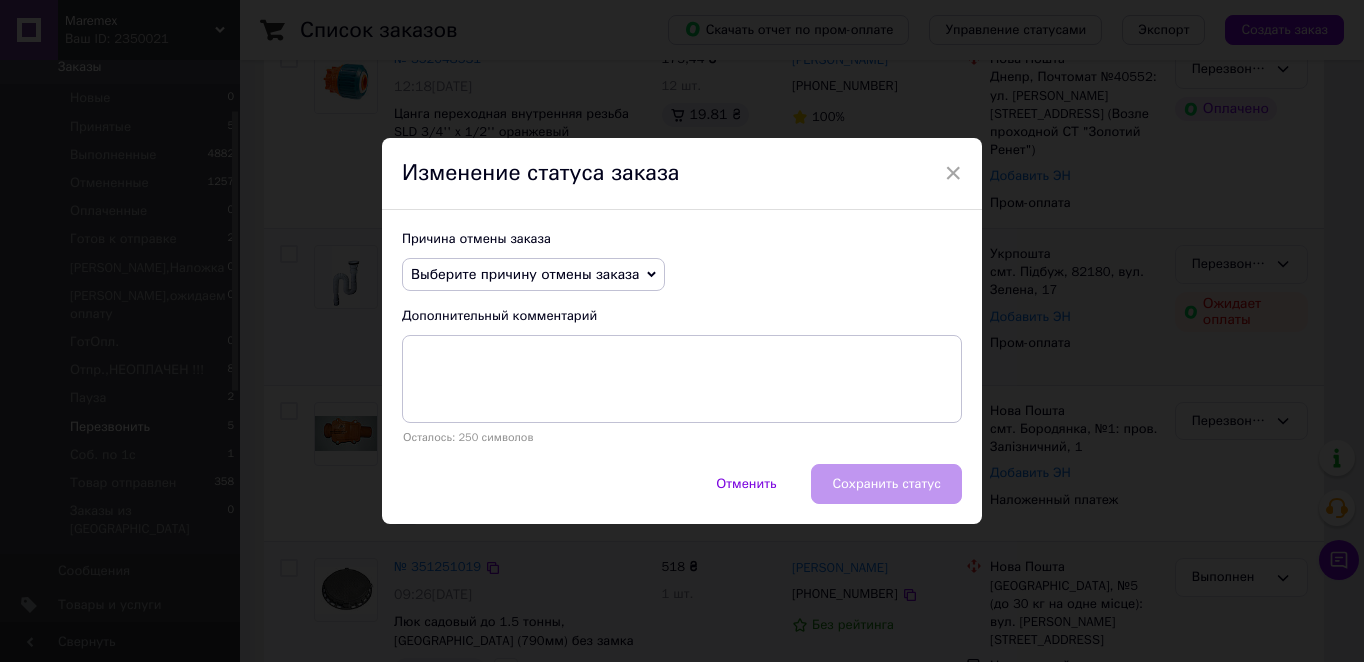 click on "Выберите причину отмены заказа" at bounding box center (525, 274) 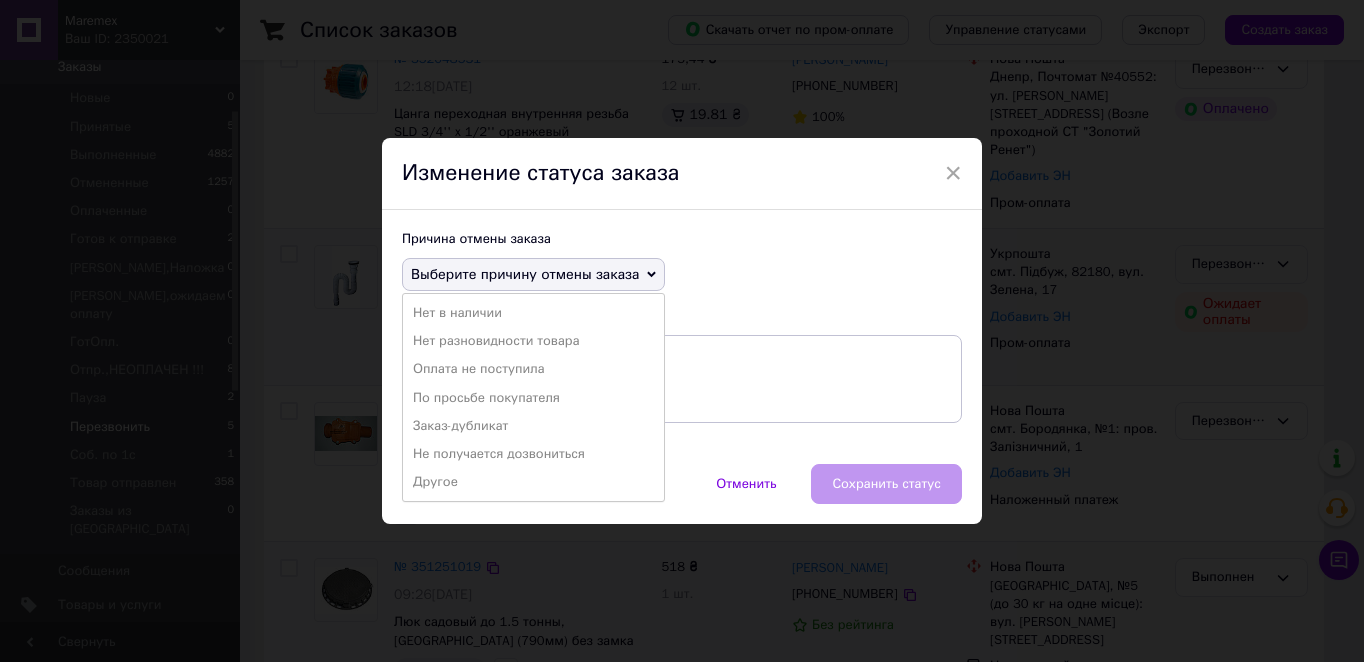 click on "Не получается дозвониться" at bounding box center [533, 454] 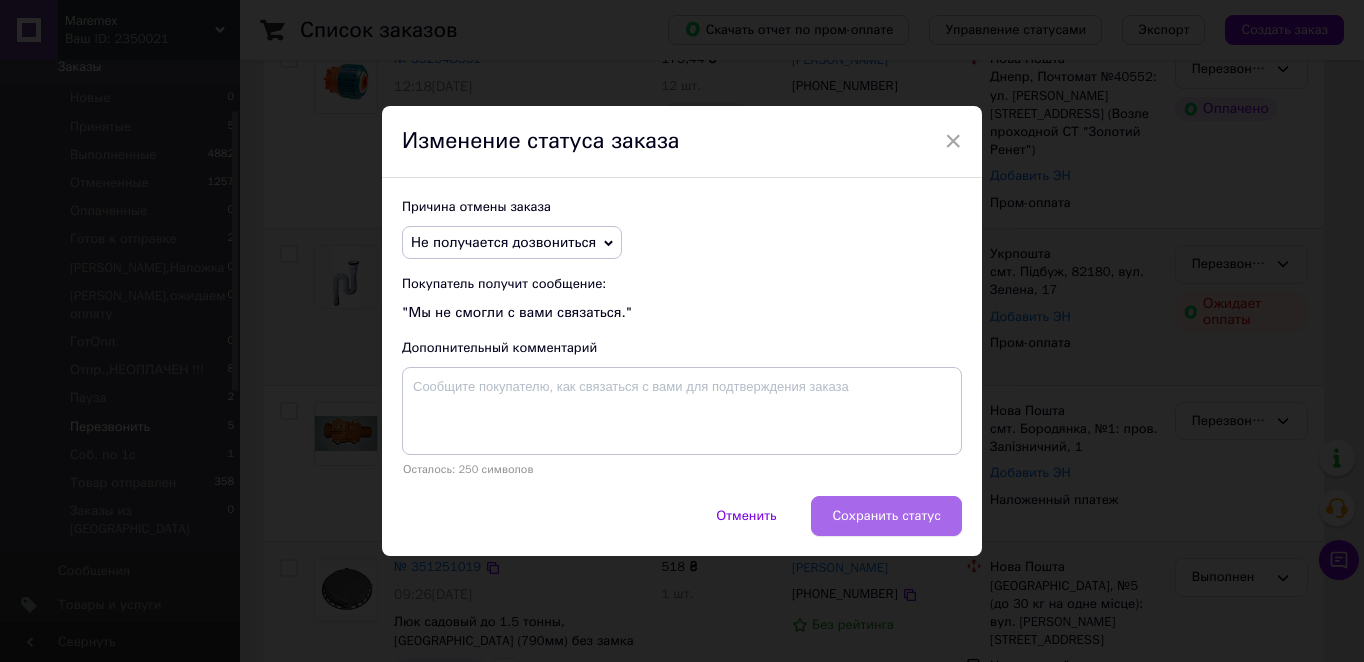 click on "Сохранить статус" at bounding box center [886, 516] 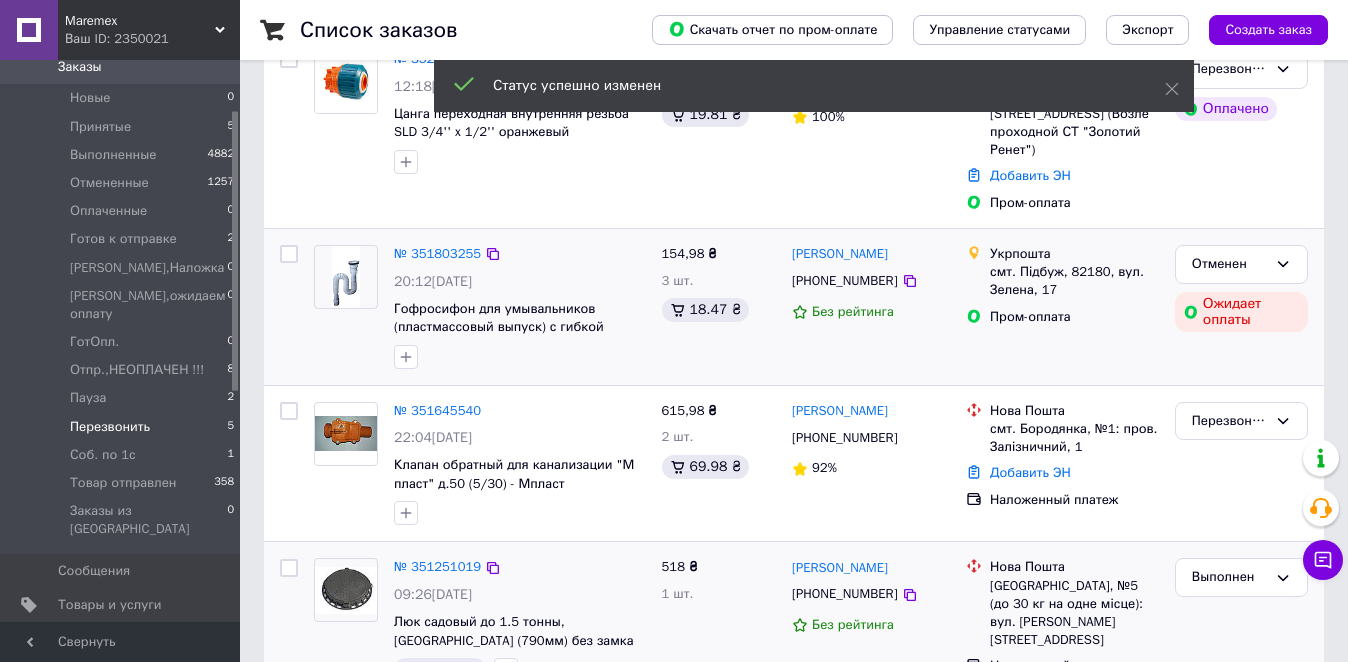 scroll, scrollTop: 405, scrollLeft: 0, axis: vertical 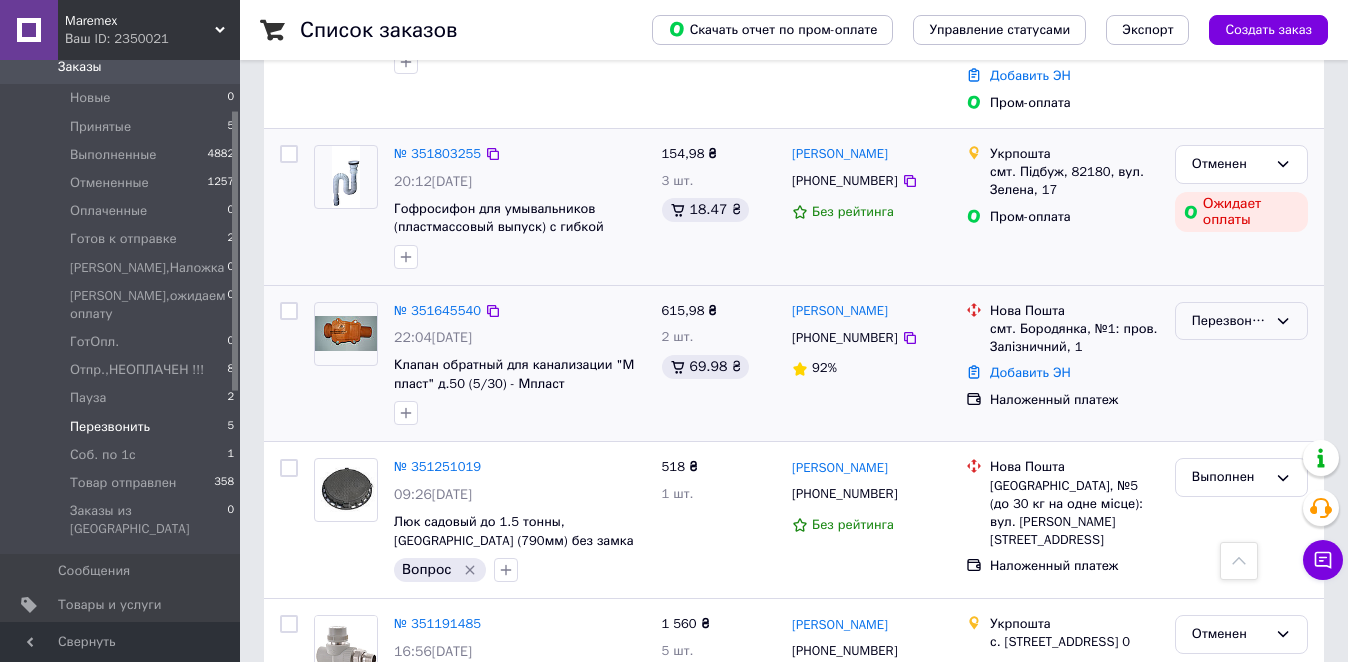 click on "Перезвонить" at bounding box center [1229, 321] 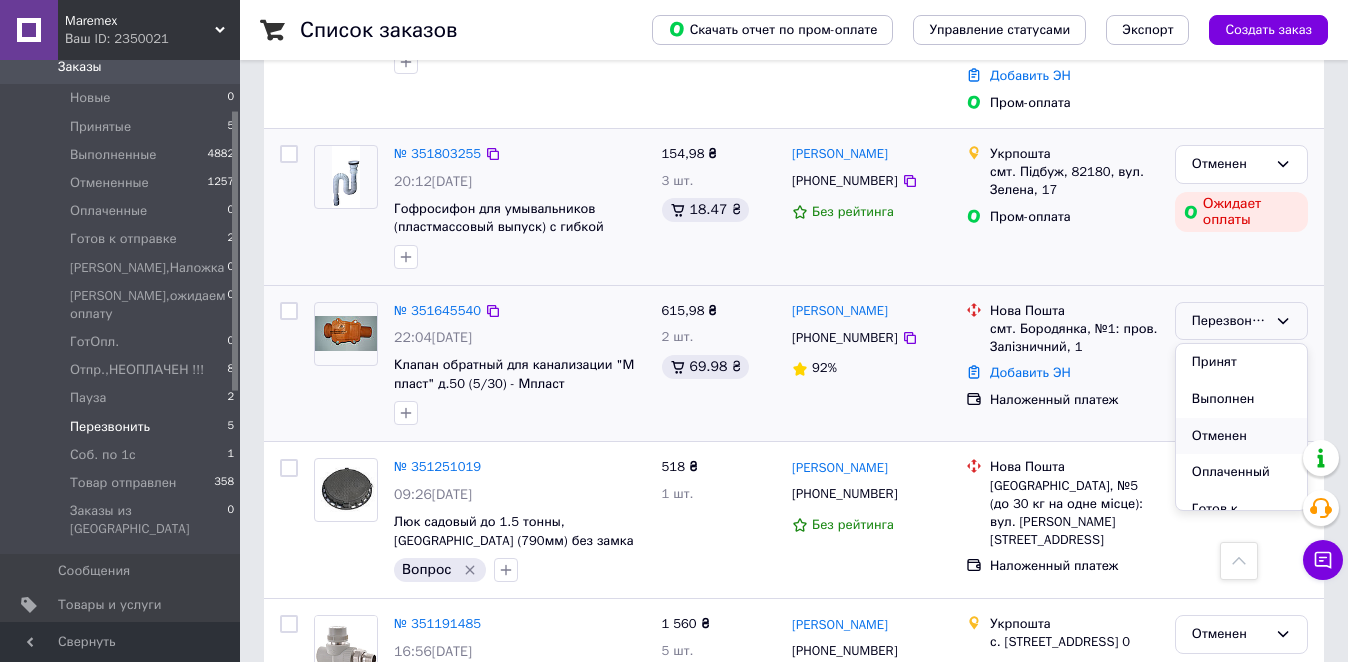 click on "Отменен" at bounding box center [1241, 436] 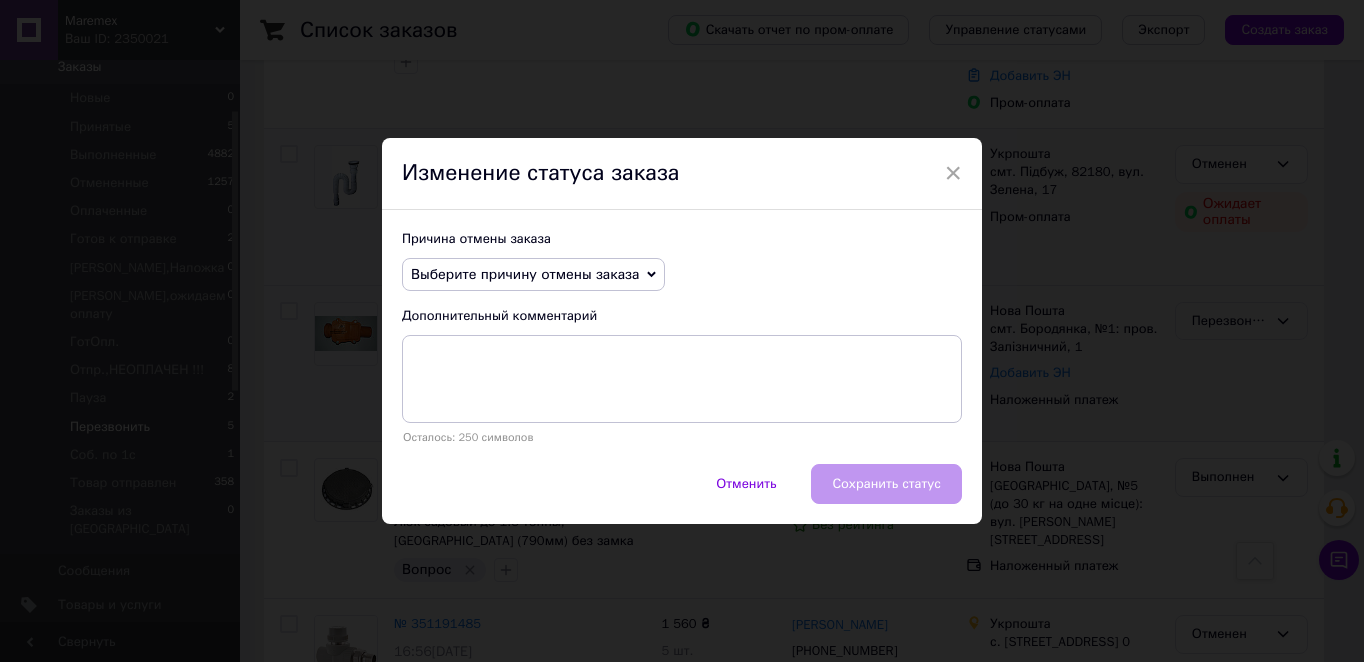 click on "Выберите причину отмены заказа" at bounding box center [525, 274] 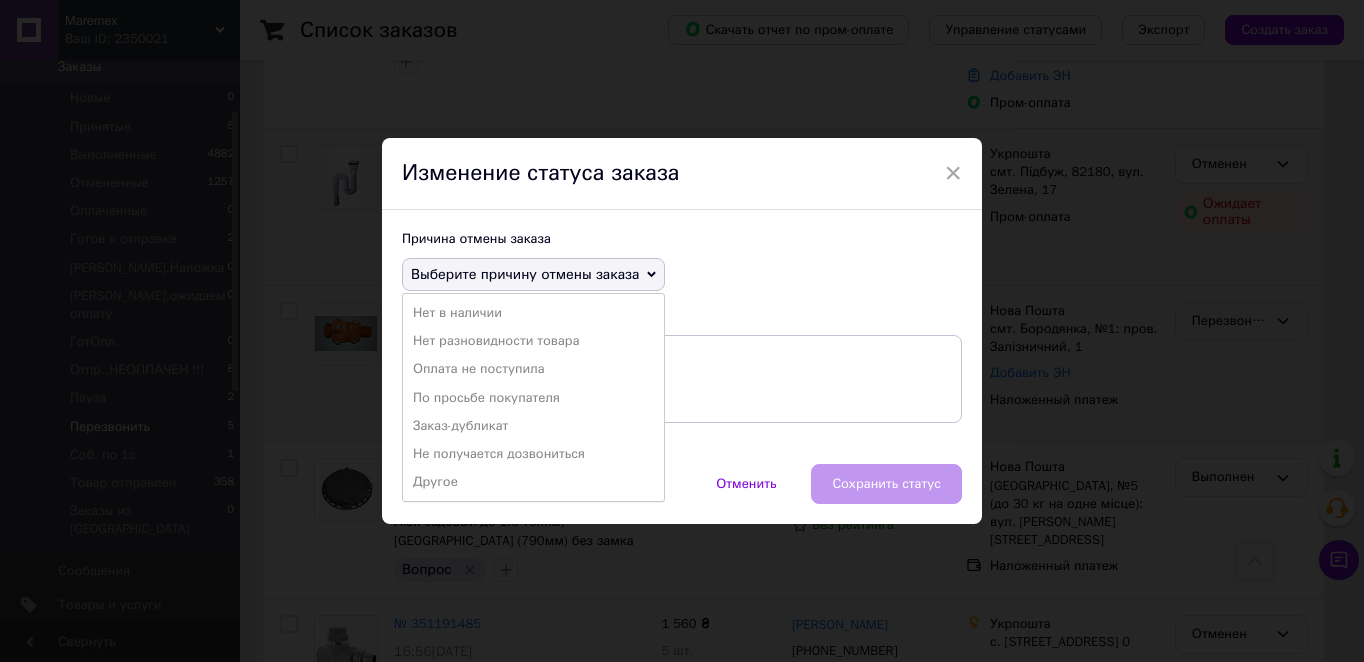 click on "Не получается дозвониться" at bounding box center (533, 454) 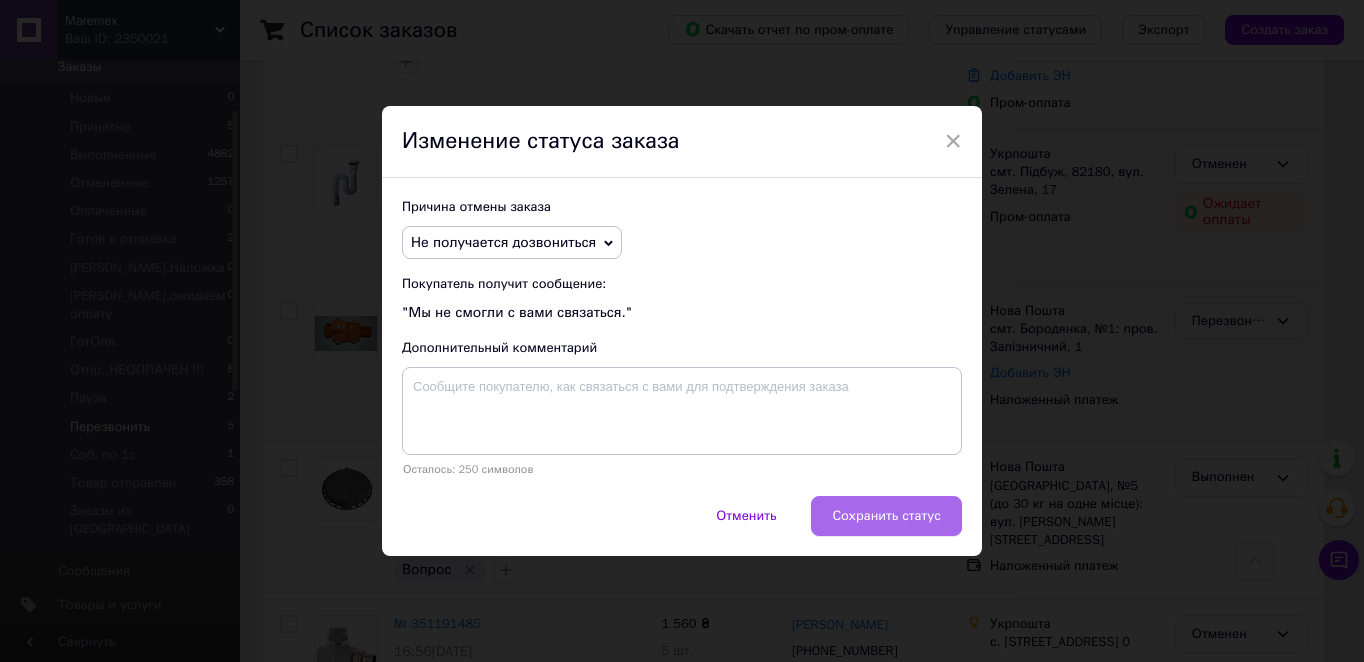 click on "Сохранить статус" at bounding box center (886, 516) 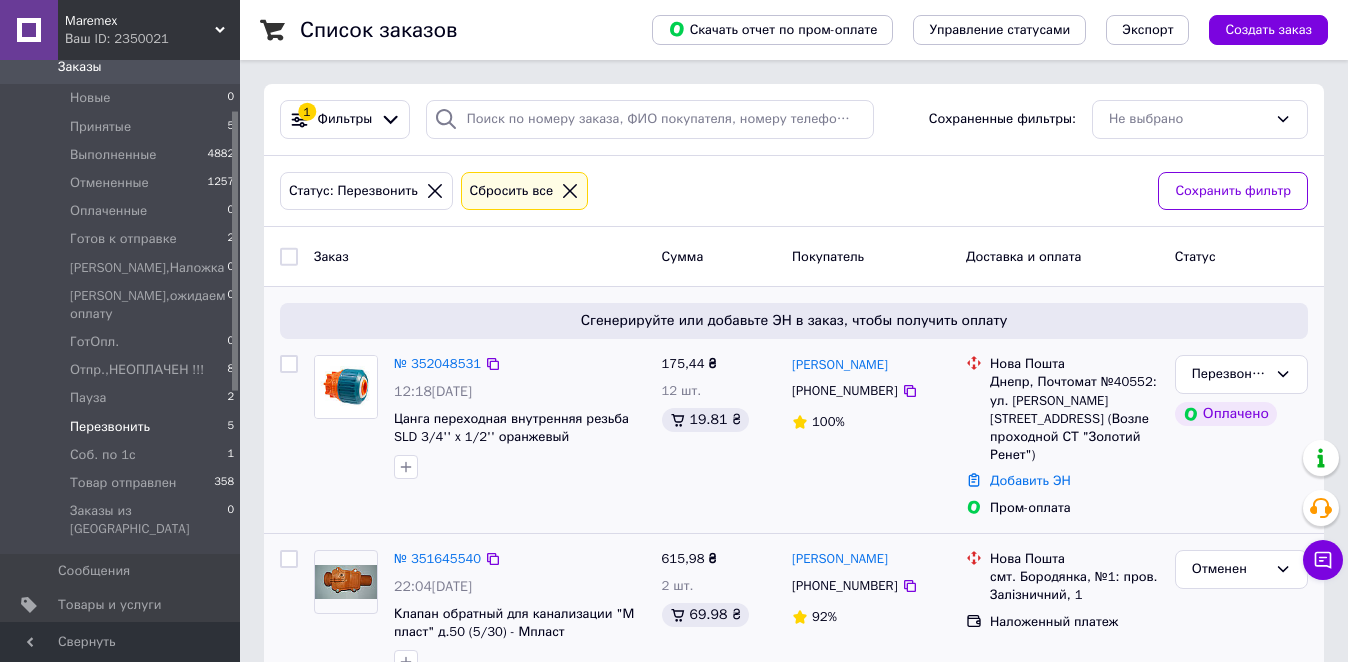 scroll, scrollTop: 34, scrollLeft: 0, axis: vertical 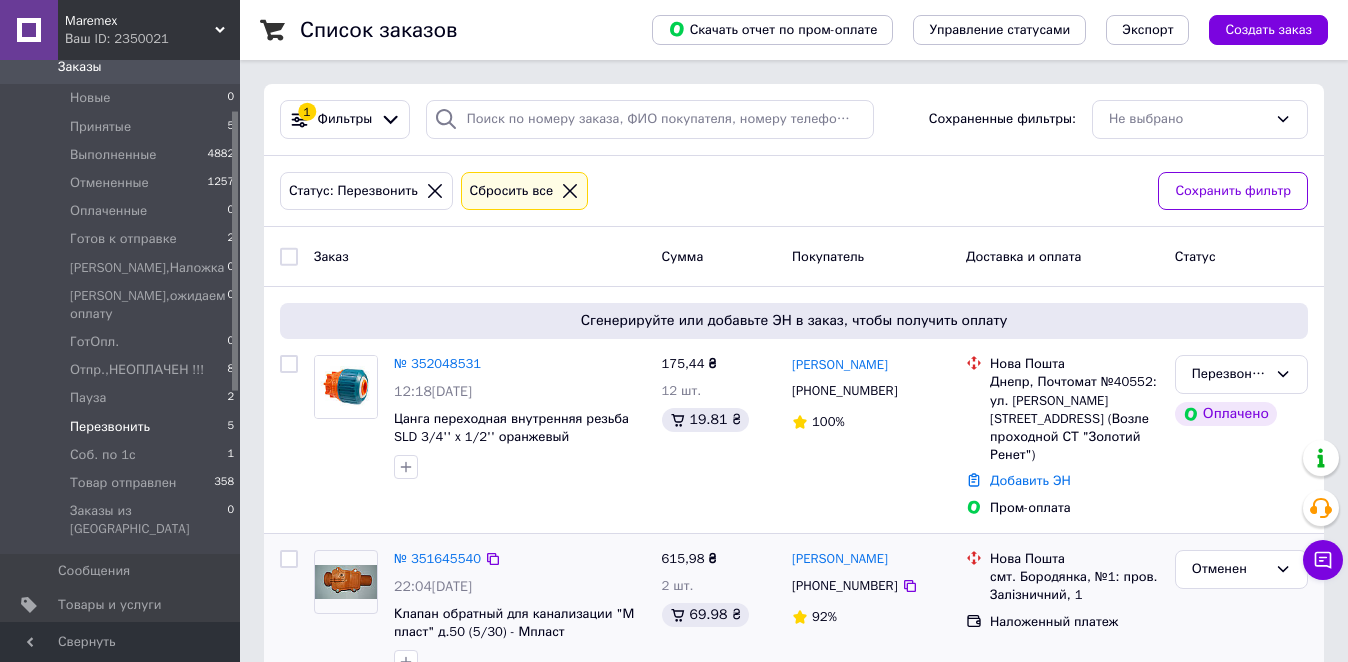 click 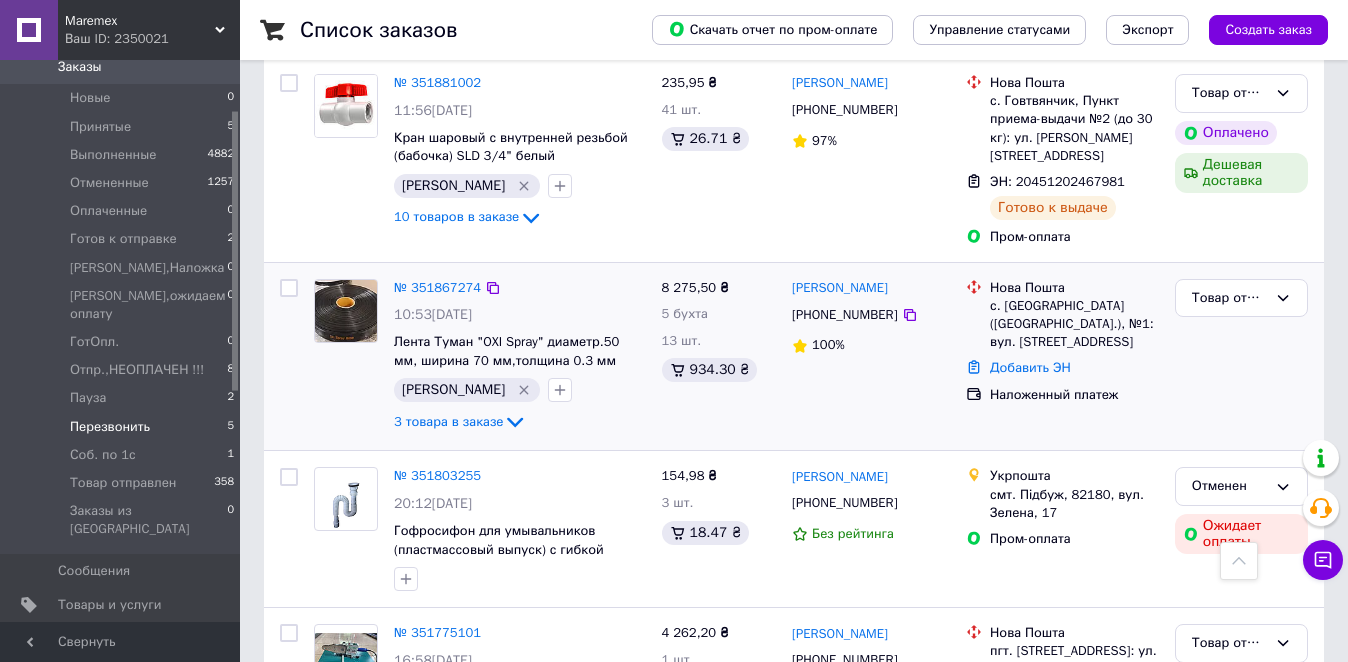 scroll, scrollTop: 1700, scrollLeft: 0, axis: vertical 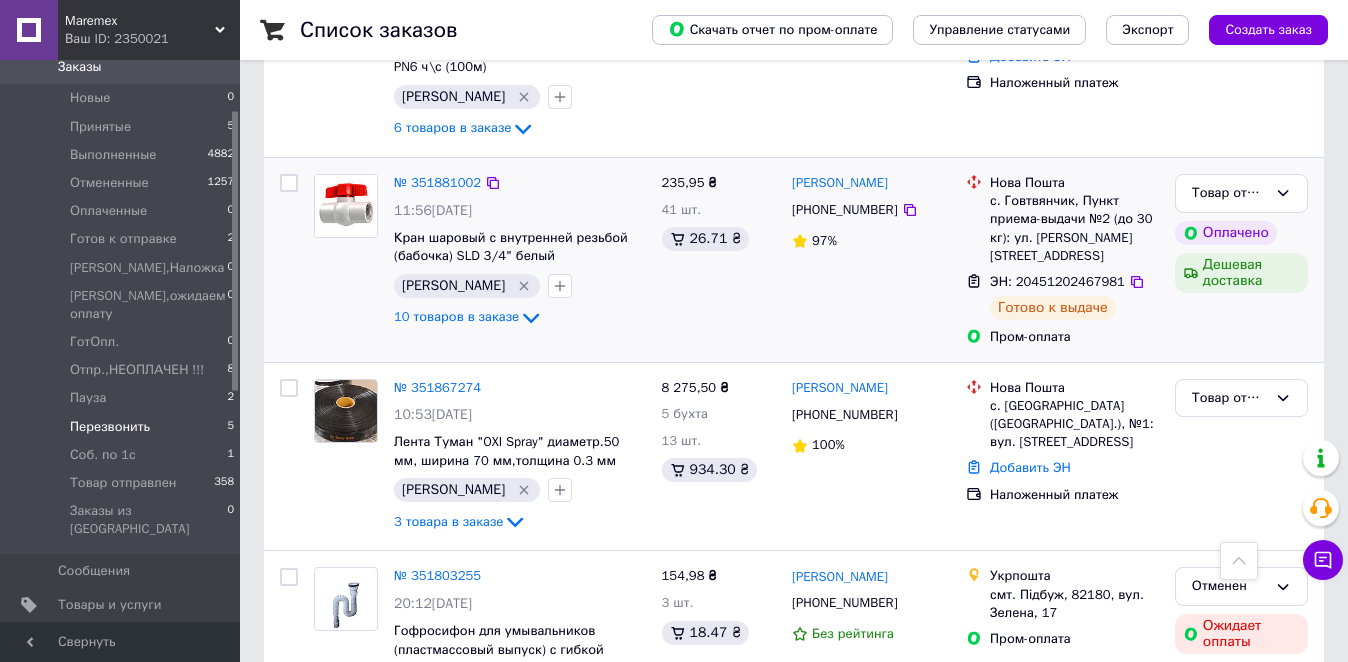 click 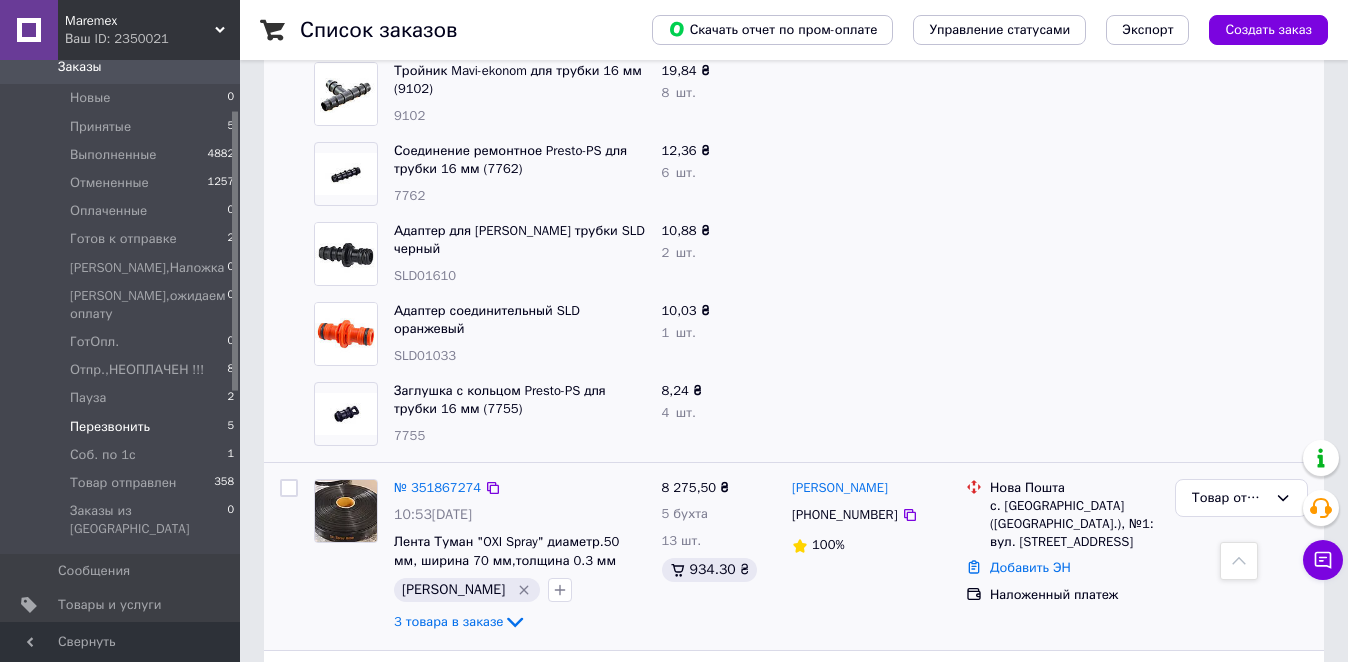 scroll, scrollTop: 2600, scrollLeft: 0, axis: vertical 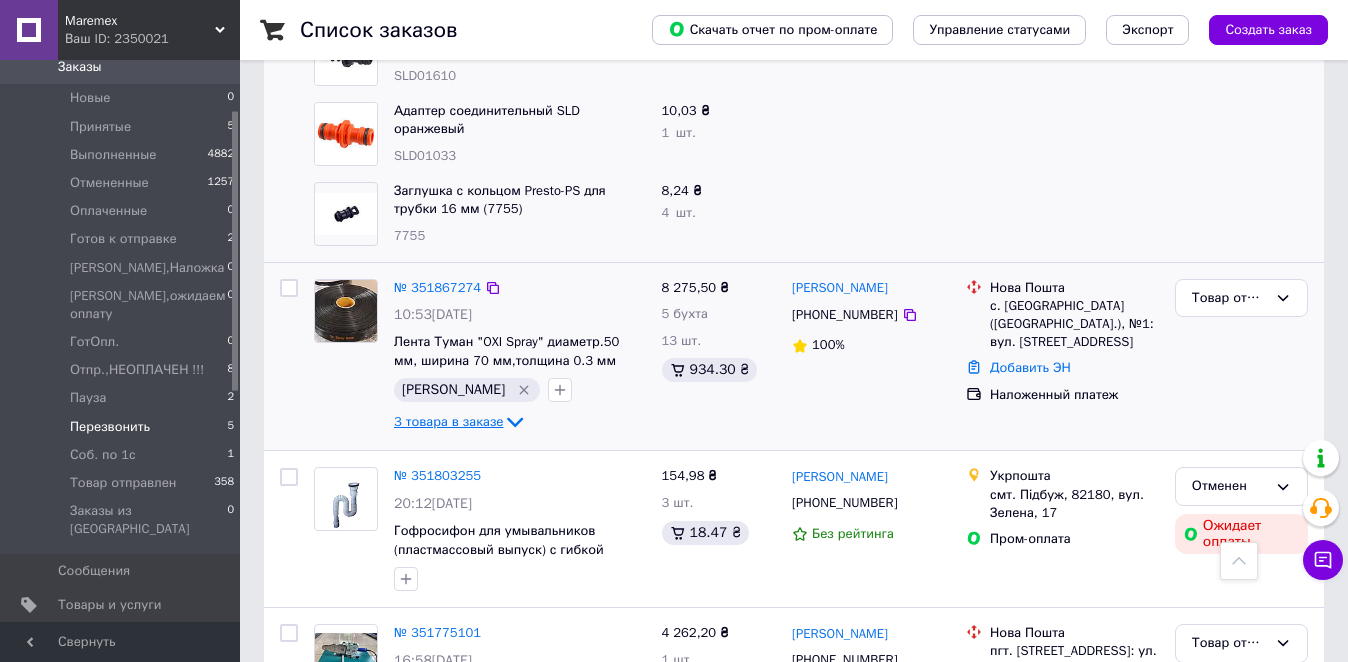 click 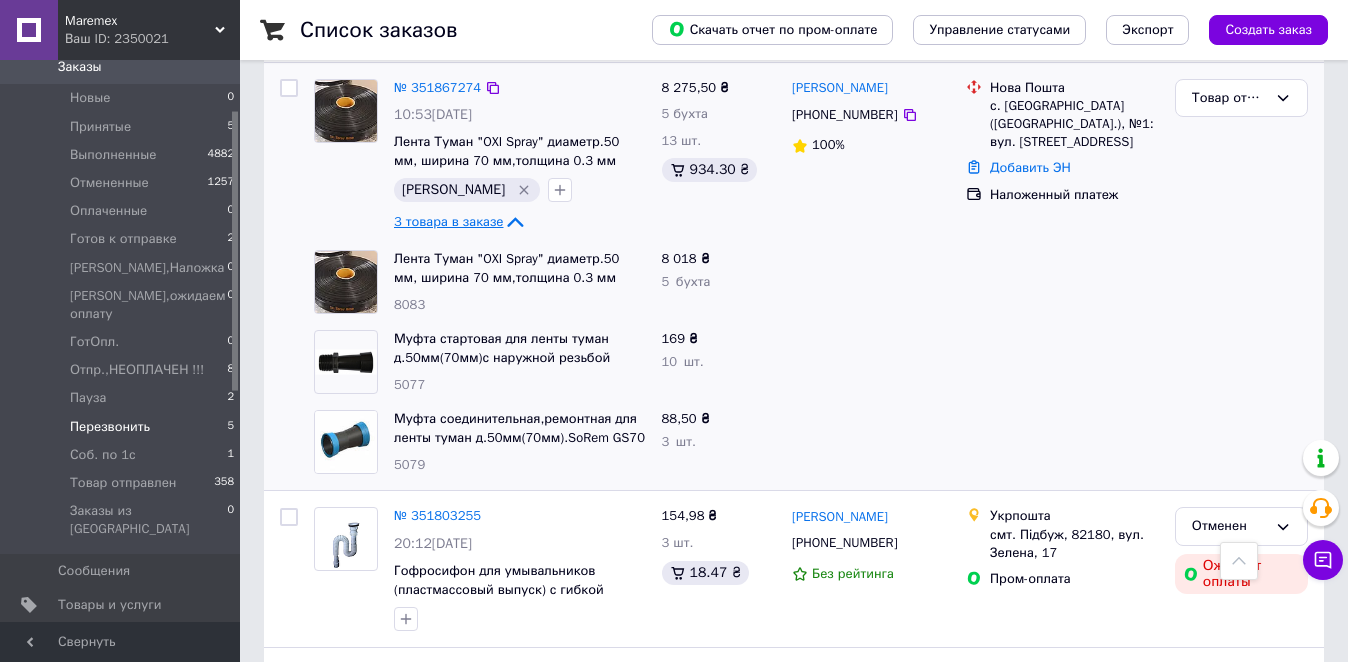 scroll, scrollTop: 2700, scrollLeft: 0, axis: vertical 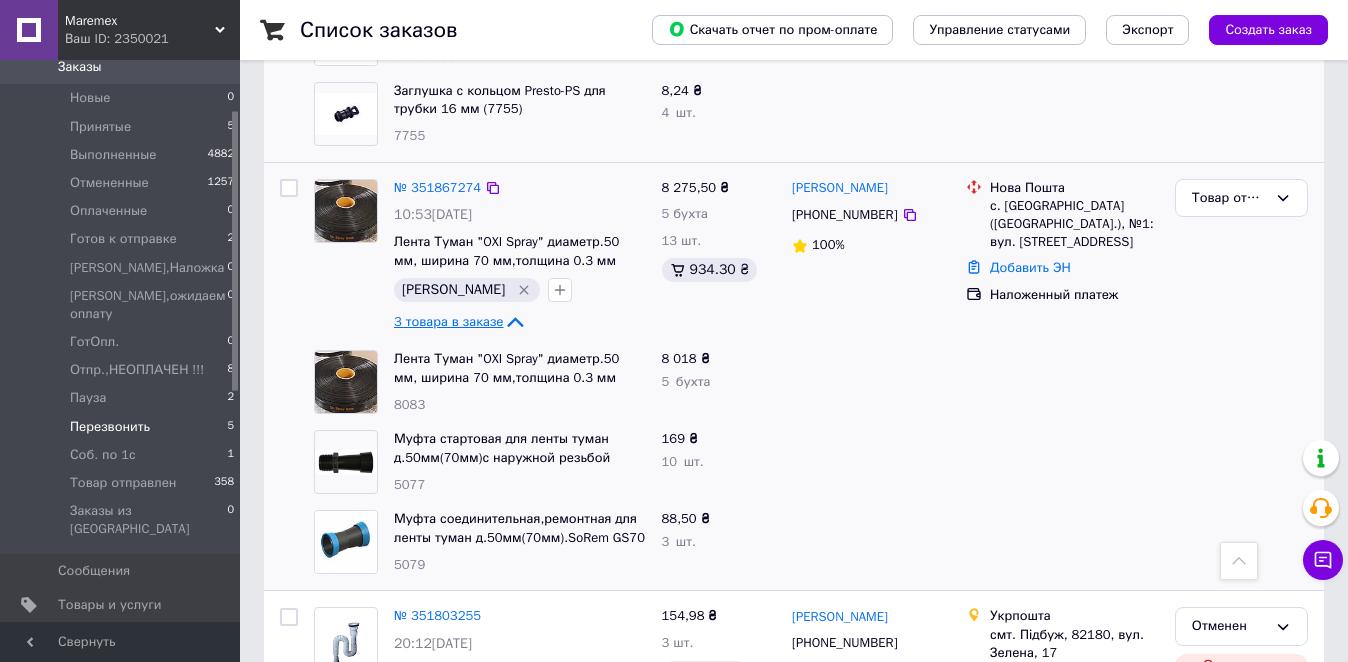 click 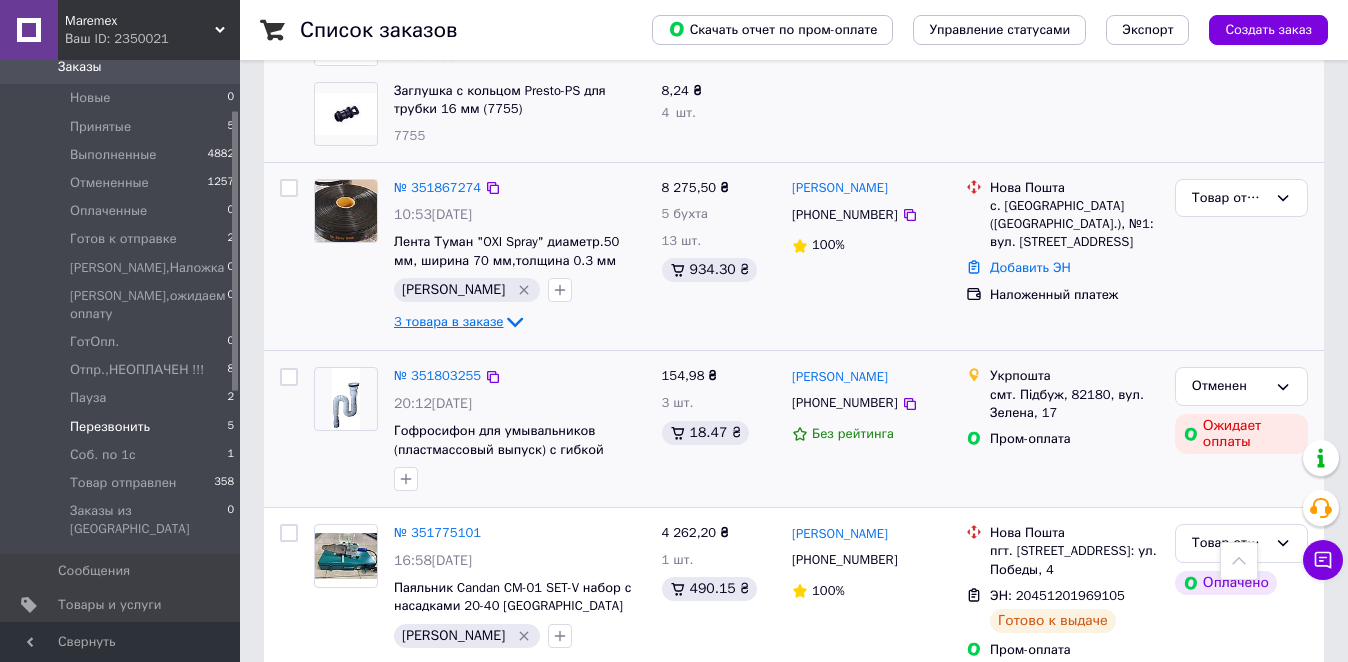 scroll, scrollTop: 2600, scrollLeft: 0, axis: vertical 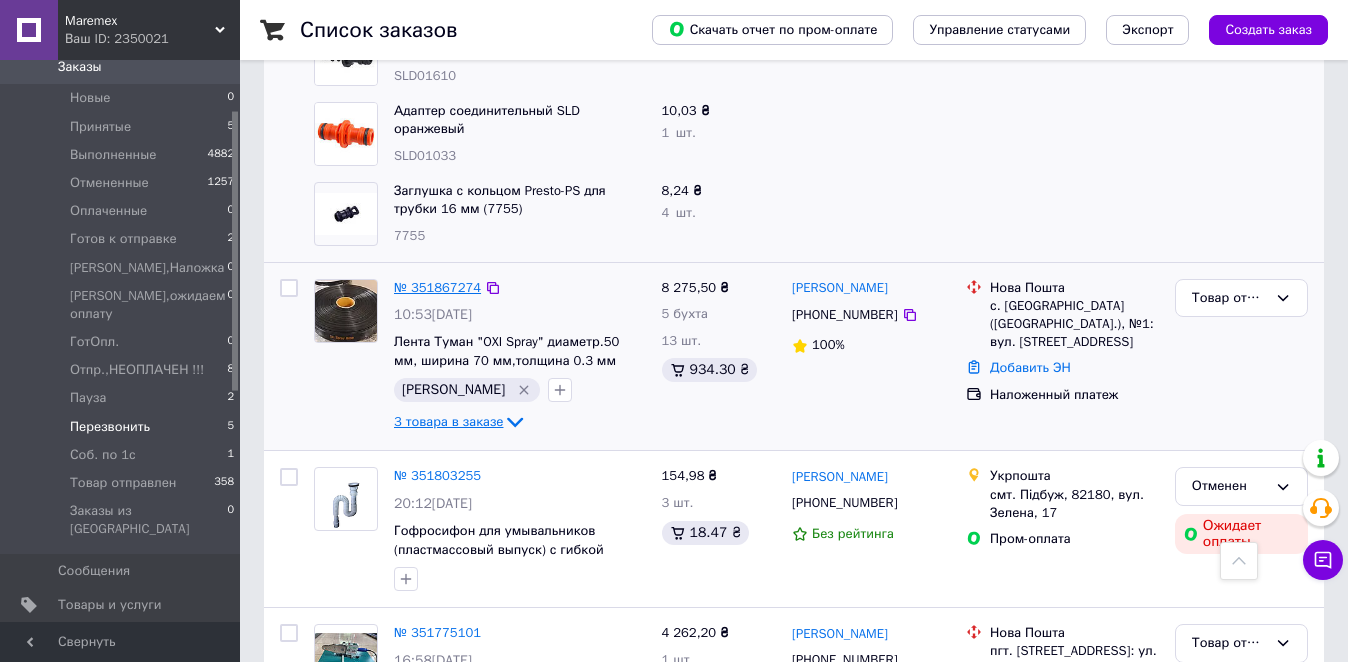 click on "№ 351867274" at bounding box center (437, 287) 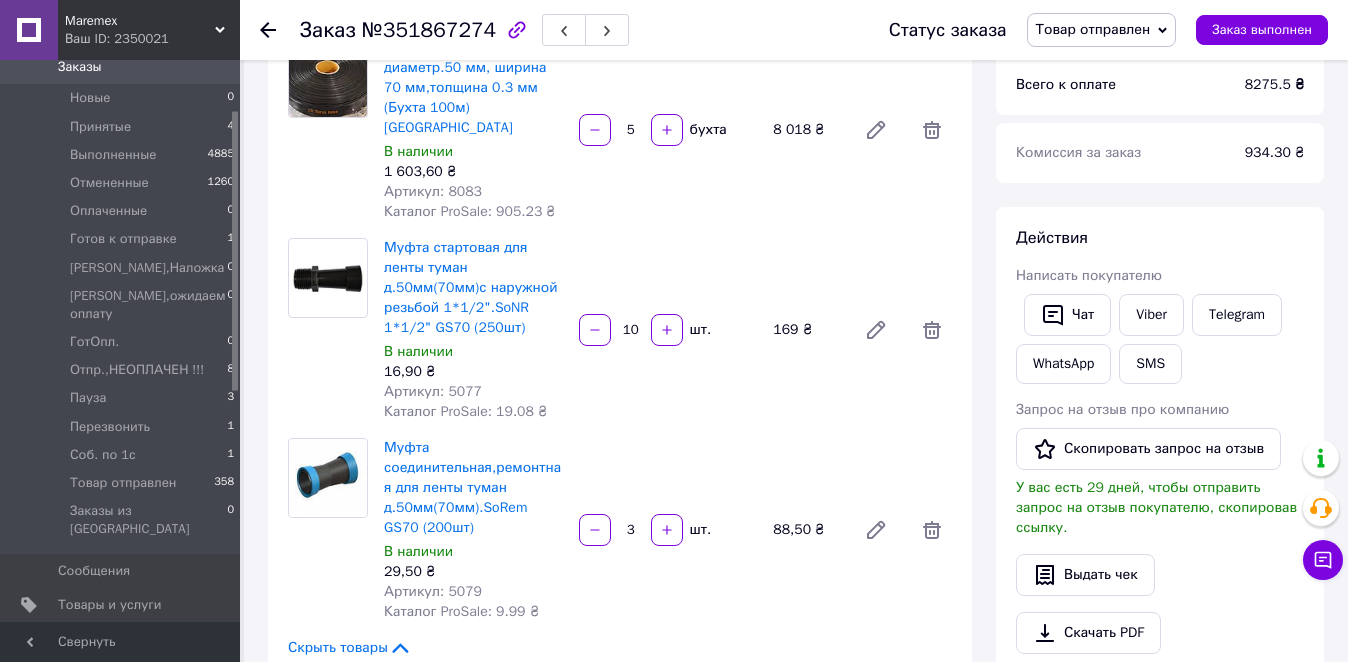 scroll, scrollTop: 0, scrollLeft: 0, axis: both 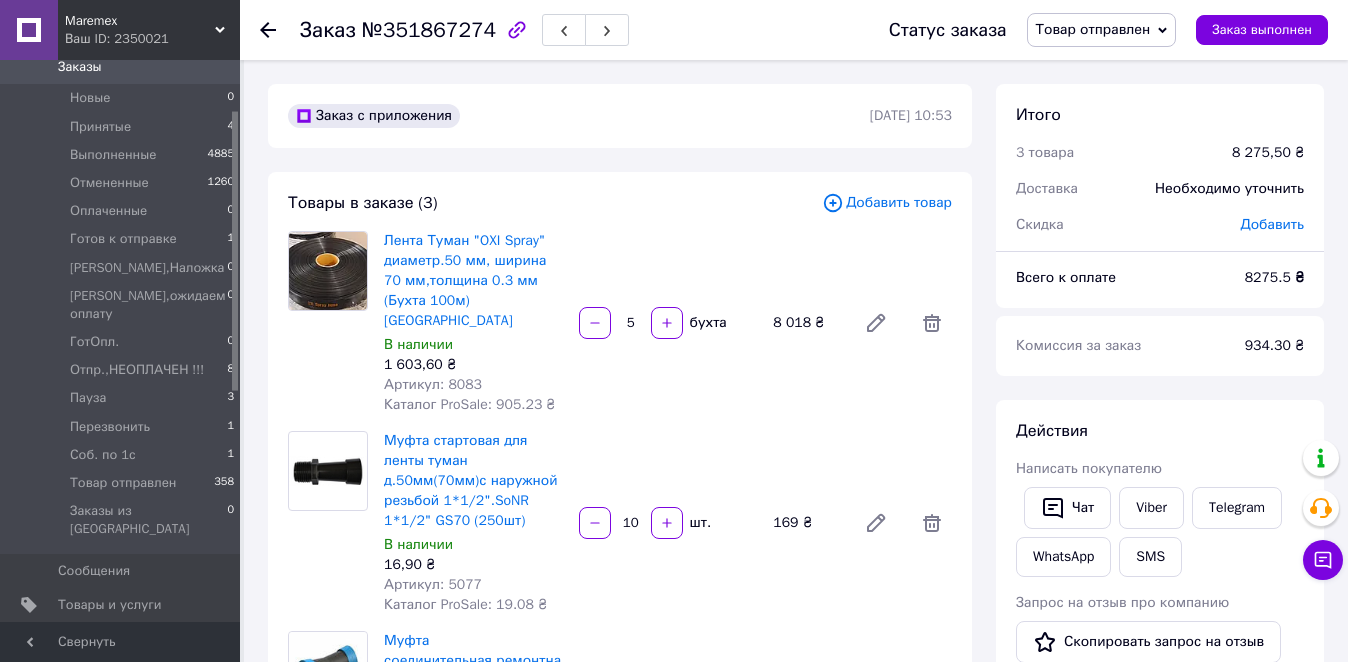 click 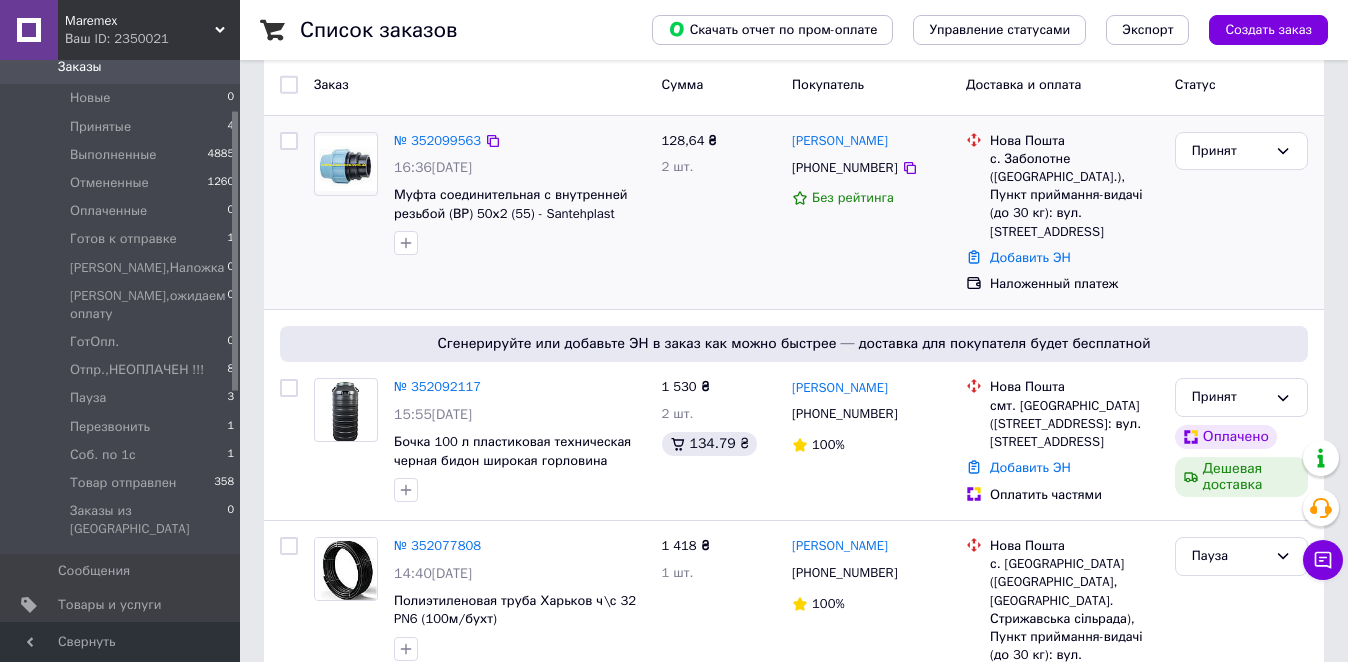 scroll, scrollTop: 0, scrollLeft: 0, axis: both 